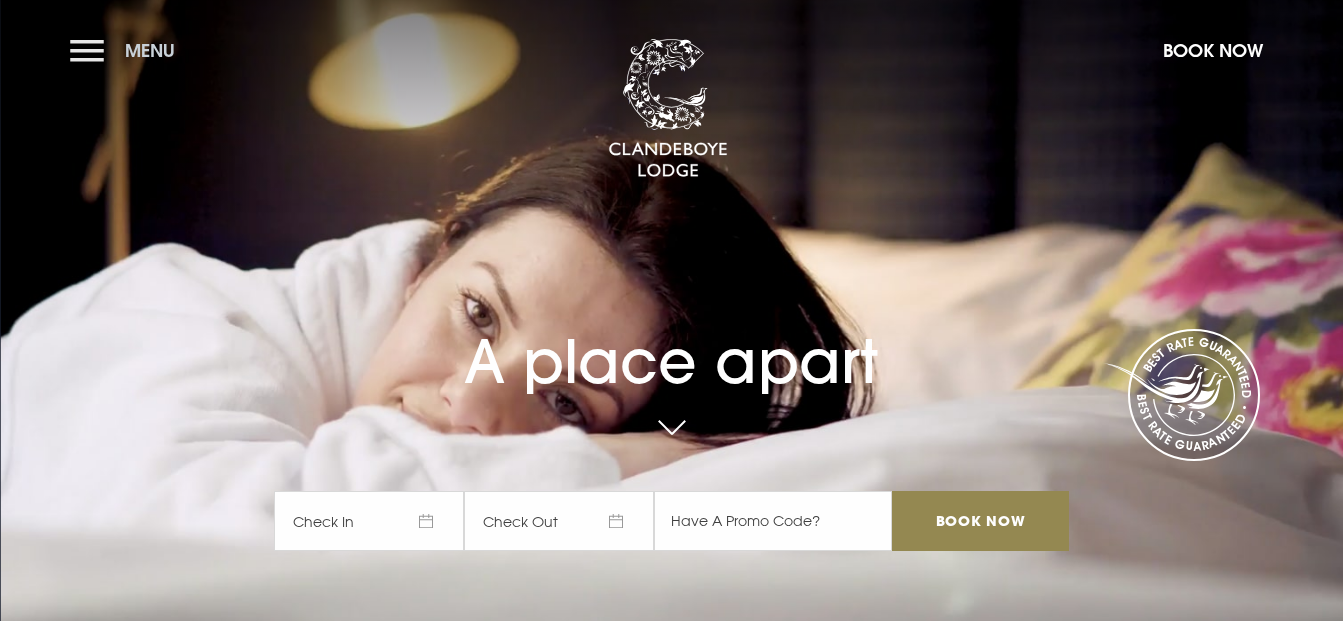 click on "Menu" at bounding box center [127, 50] 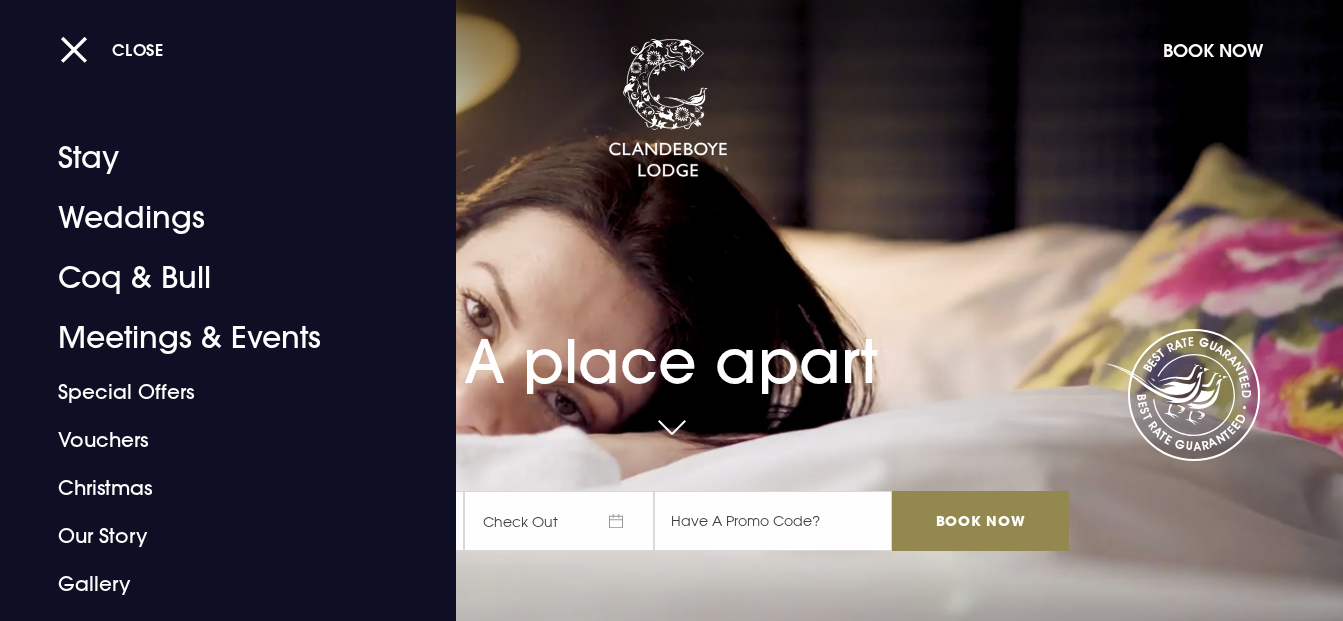 scroll, scrollTop: 0, scrollLeft: 0, axis: both 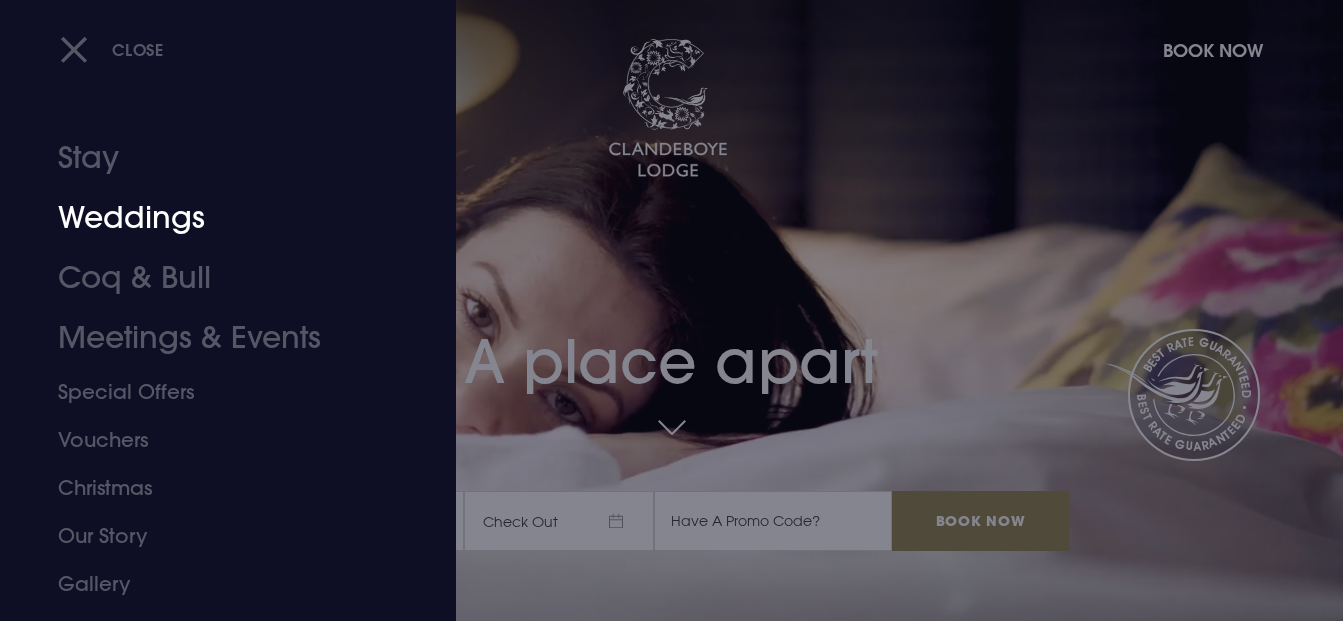 click on "Weddings" at bounding box center [214, 218] 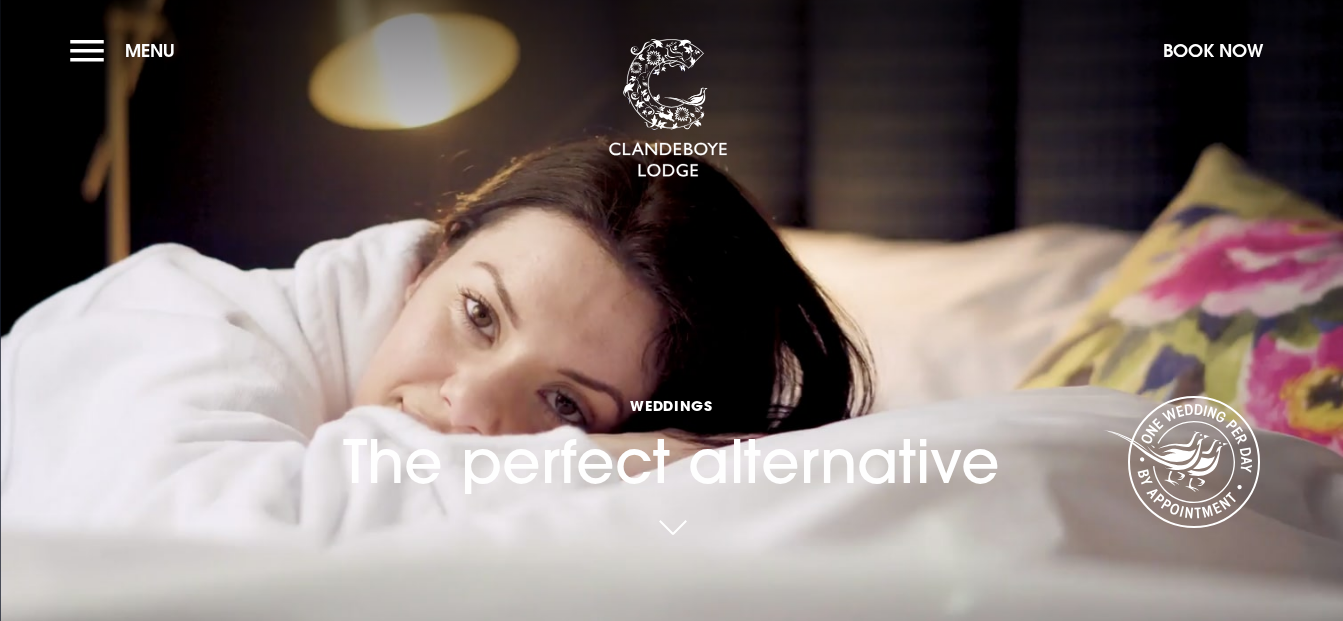 scroll, scrollTop: 0, scrollLeft: 0, axis: both 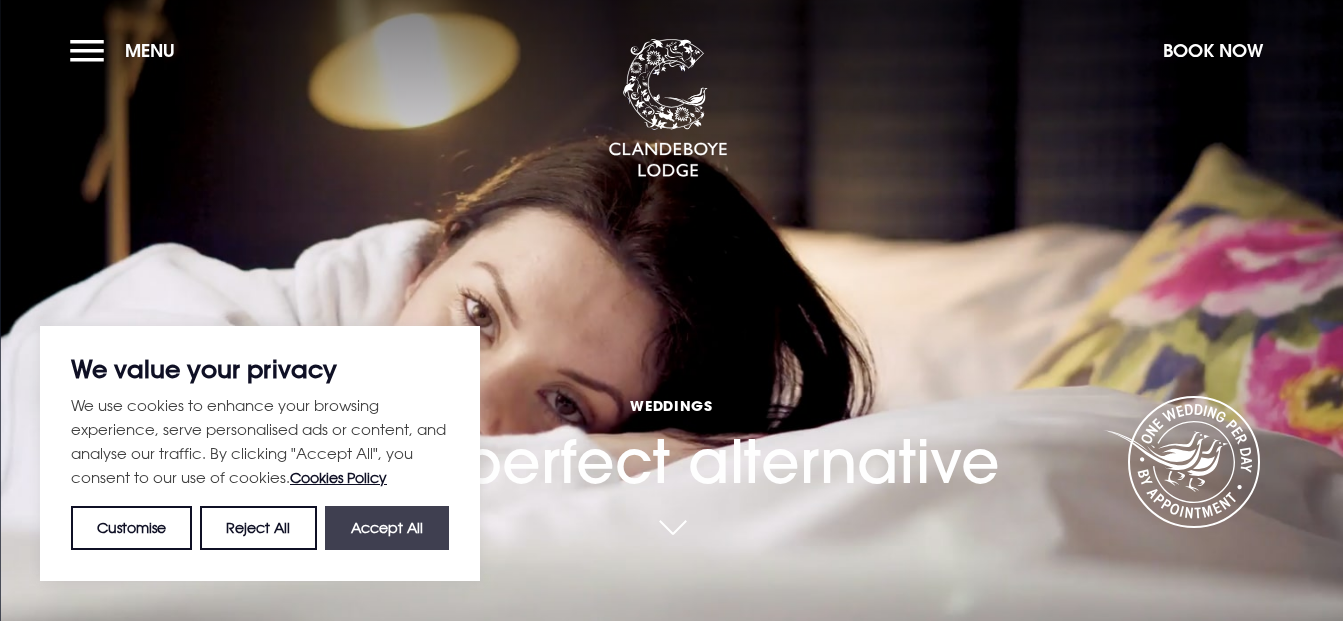 click on "Accept All" at bounding box center [387, 528] 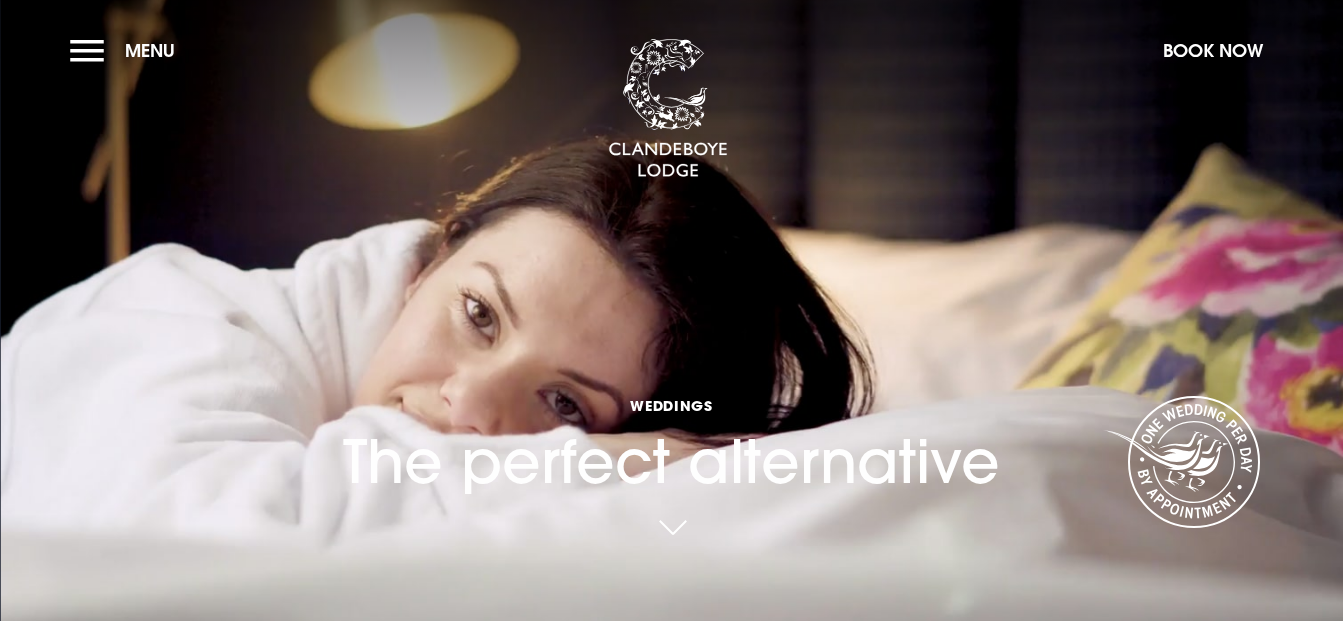 checkbox on "true" 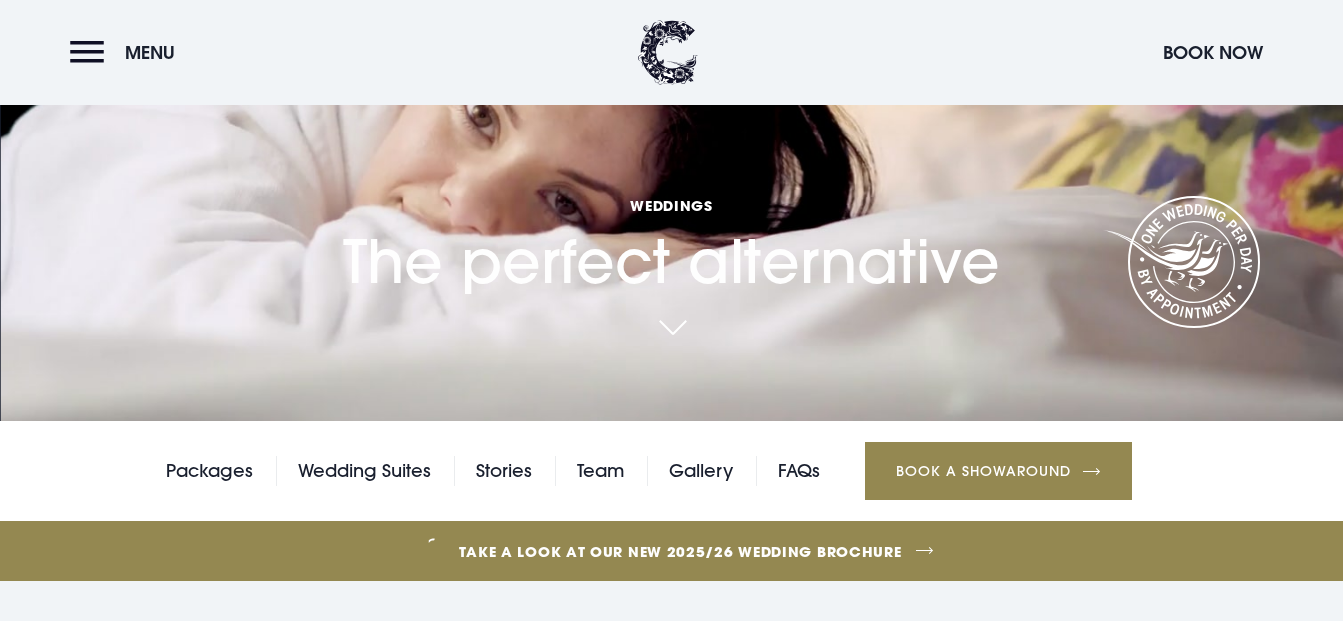 scroll, scrollTop: 0, scrollLeft: 0, axis: both 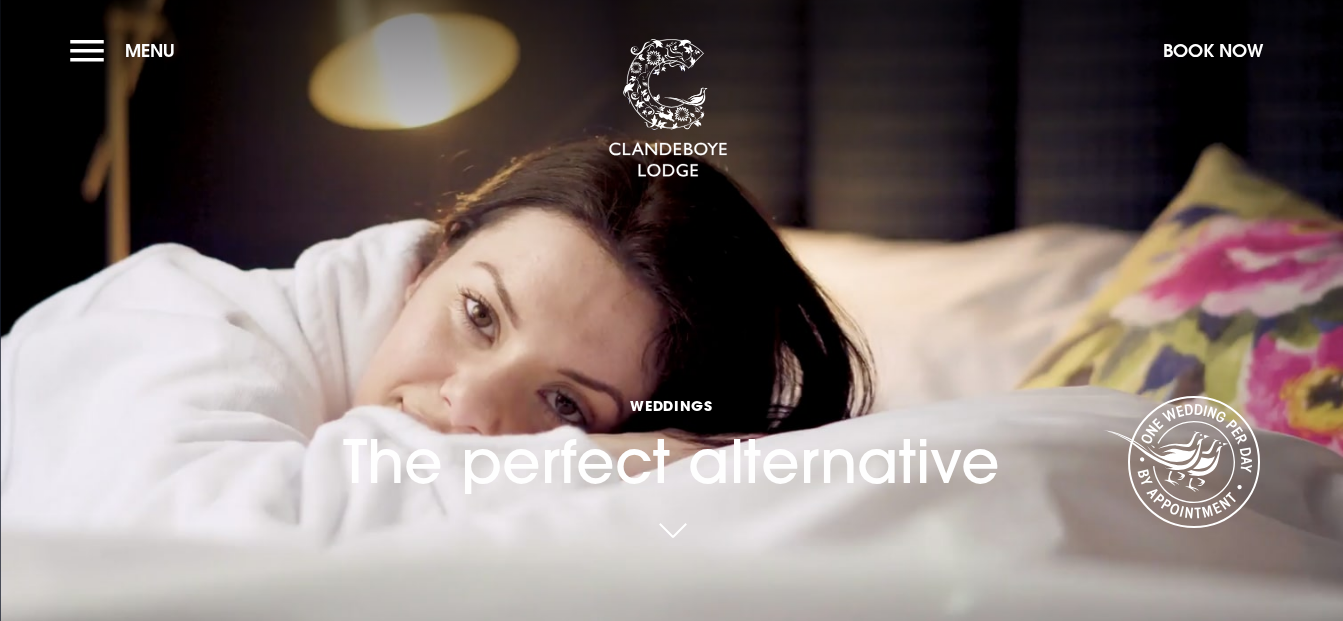 click at bounding box center (672, 532) 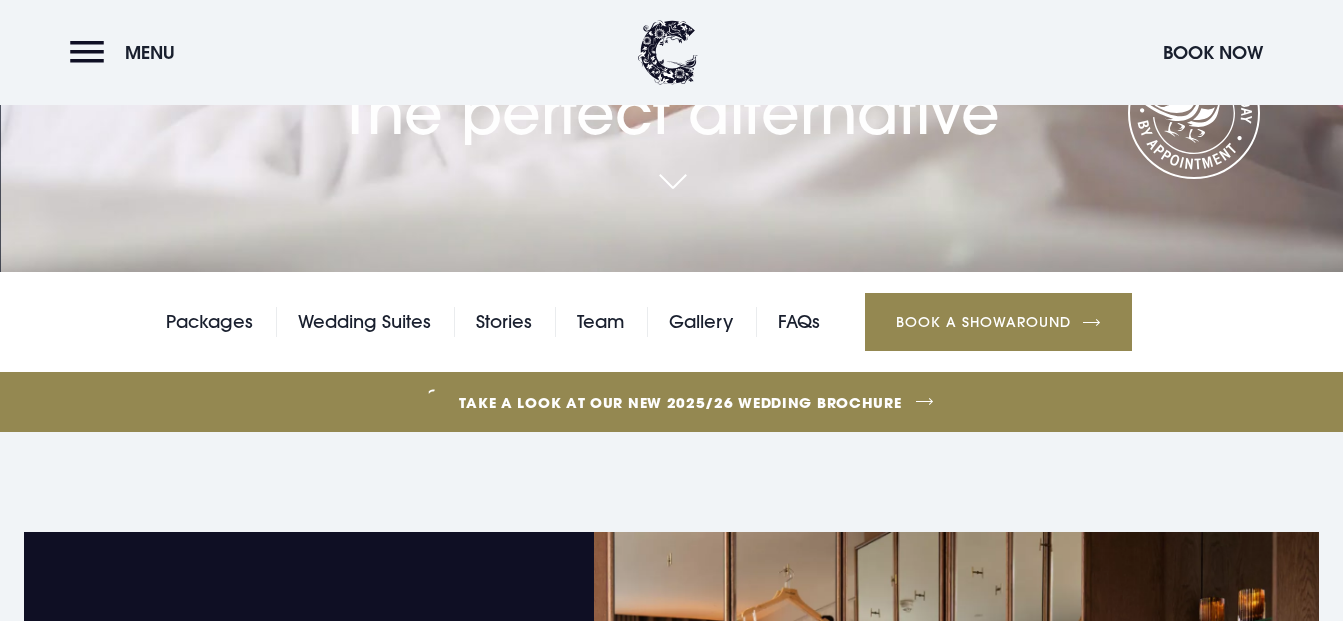 scroll, scrollTop: 471, scrollLeft: 0, axis: vertical 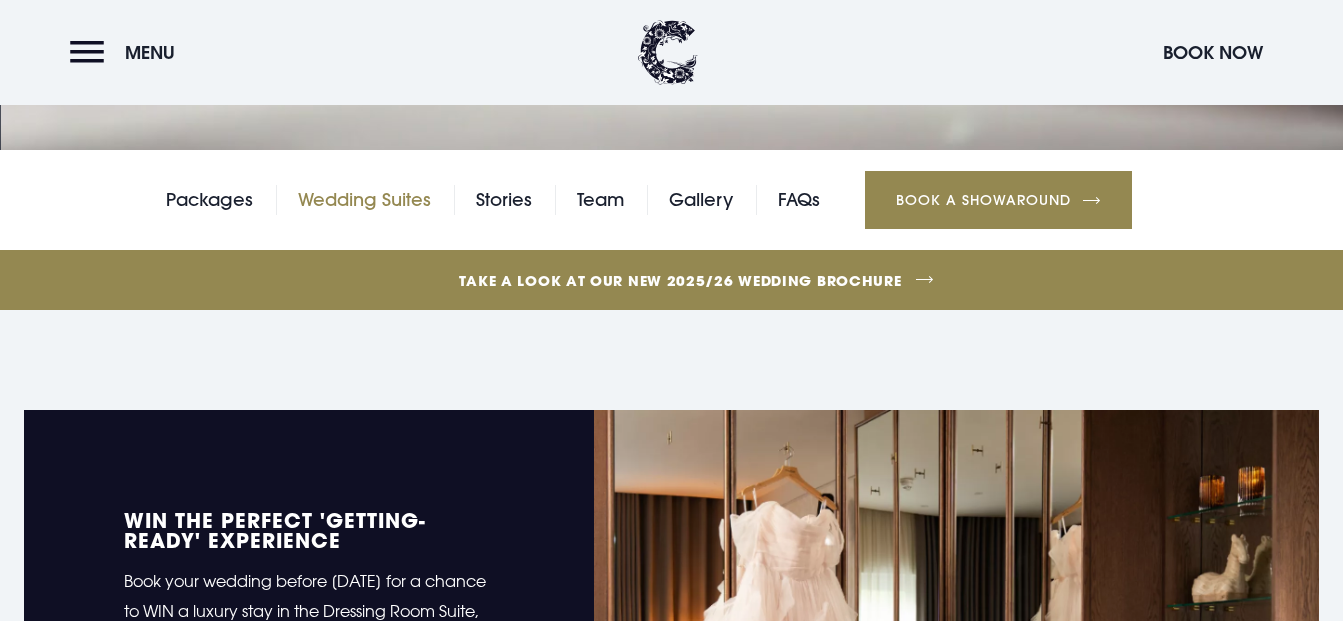 click on "Wedding Suites" at bounding box center [364, 200] 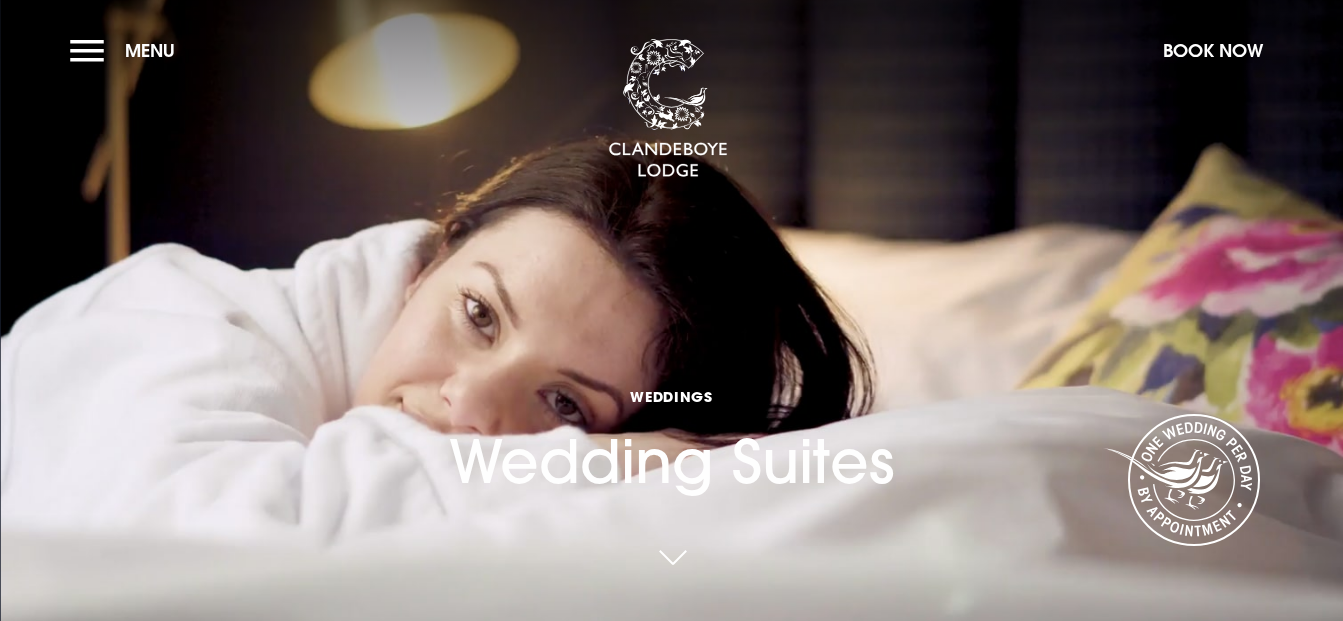 scroll, scrollTop: 0, scrollLeft: 0, axis: both 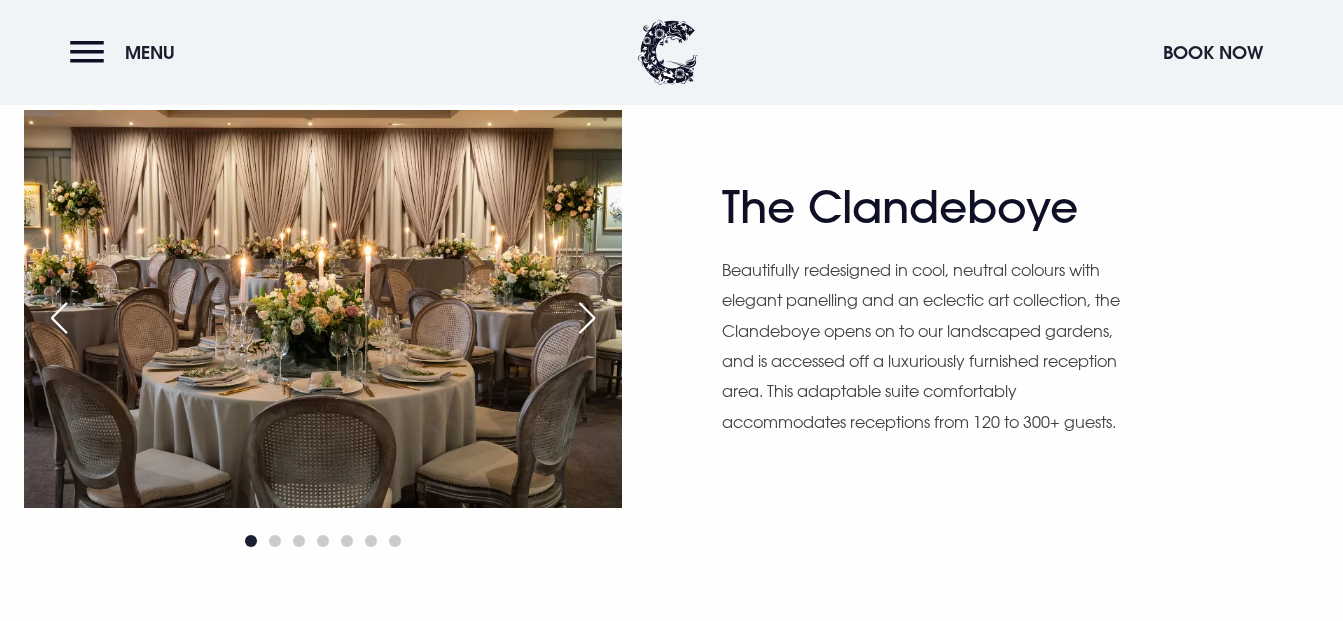 click at bounding box center [587, 318] 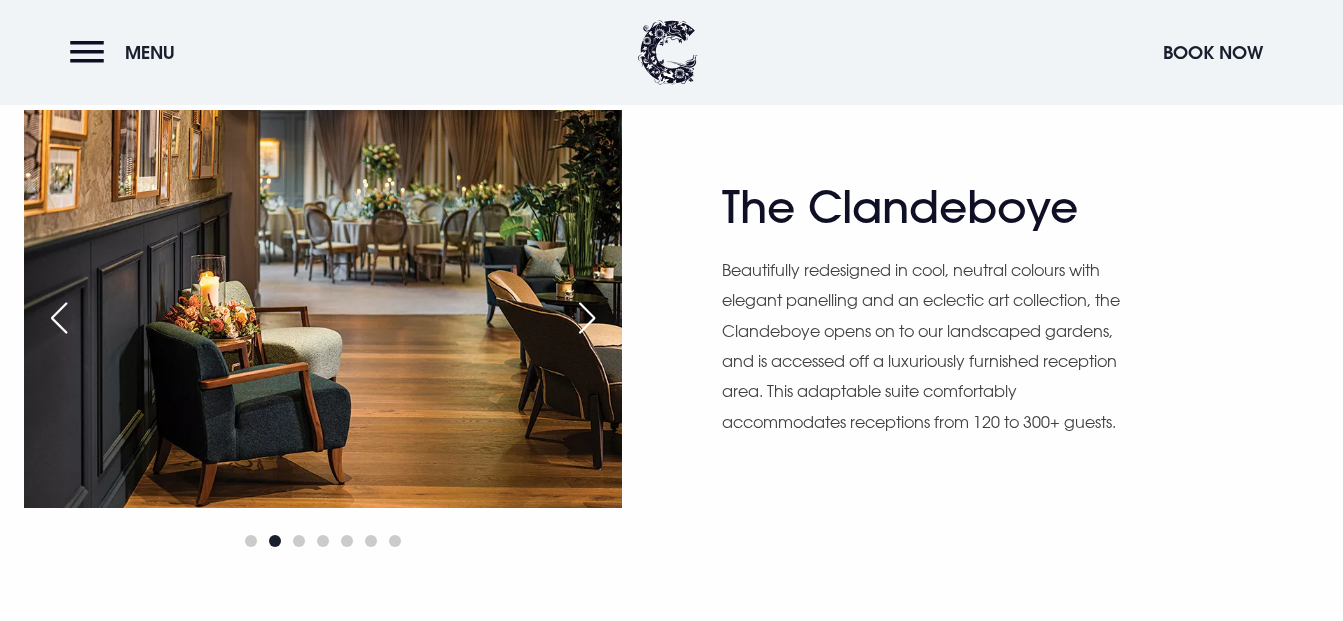 click at bounding box center (587, 318) 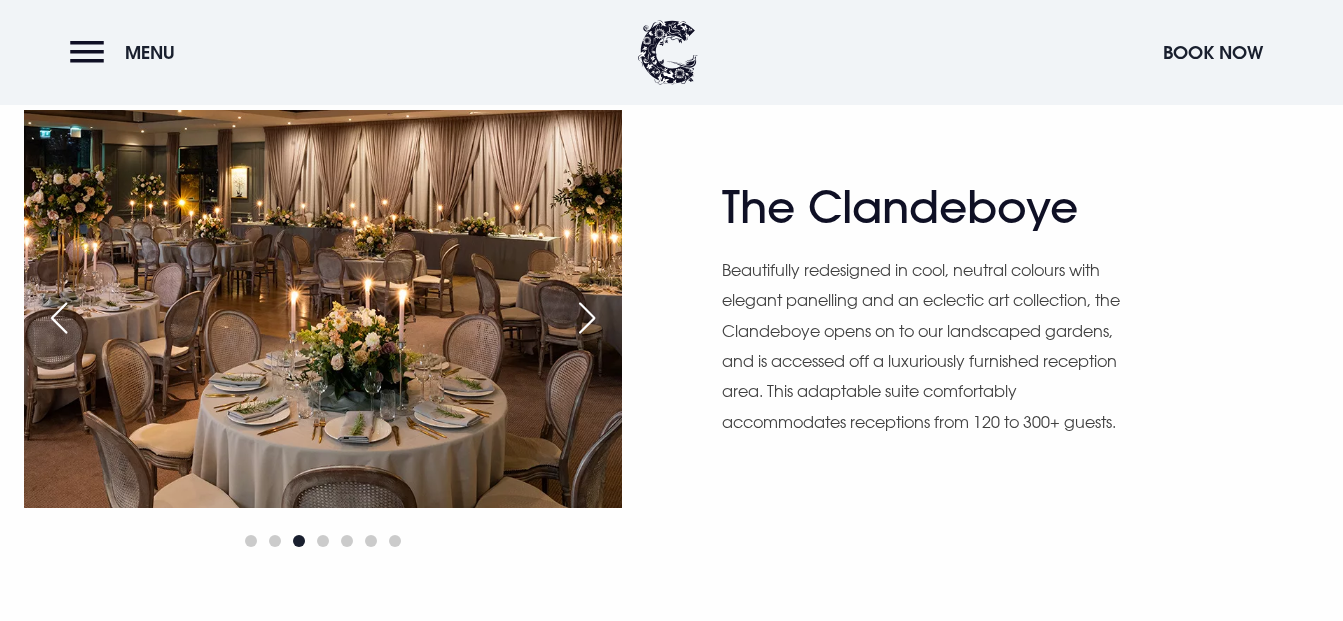 click at bounding box center (587, 318) 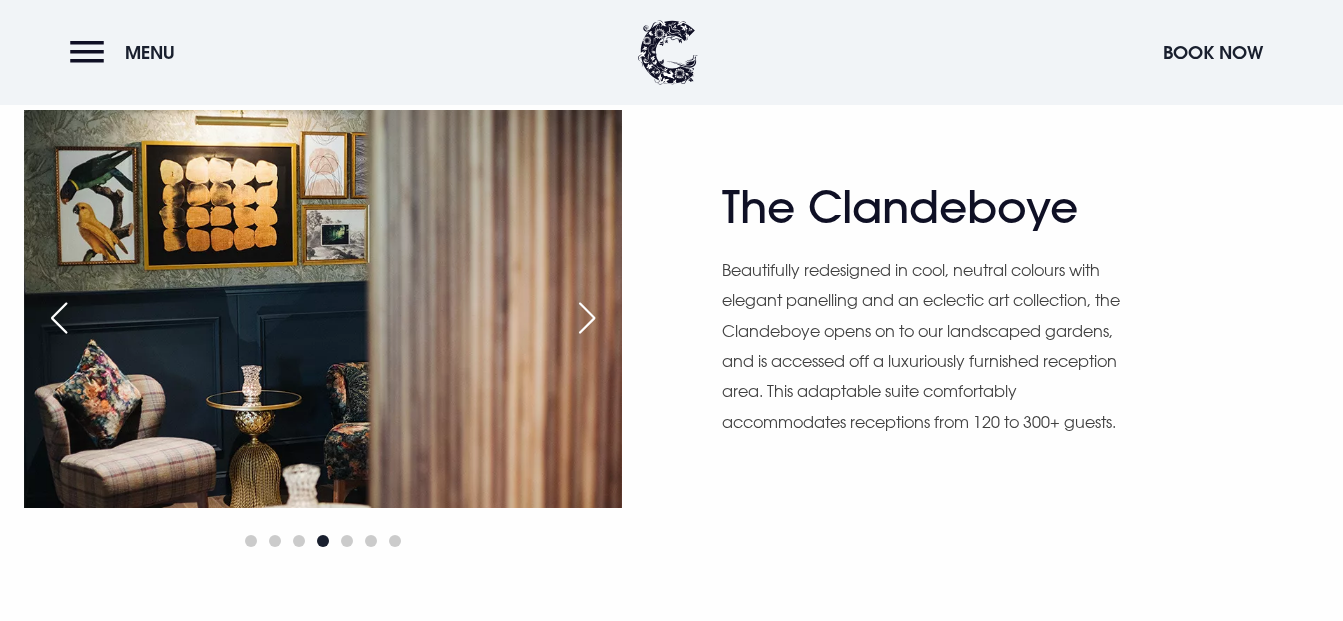 click at bounding box center [587, 318] 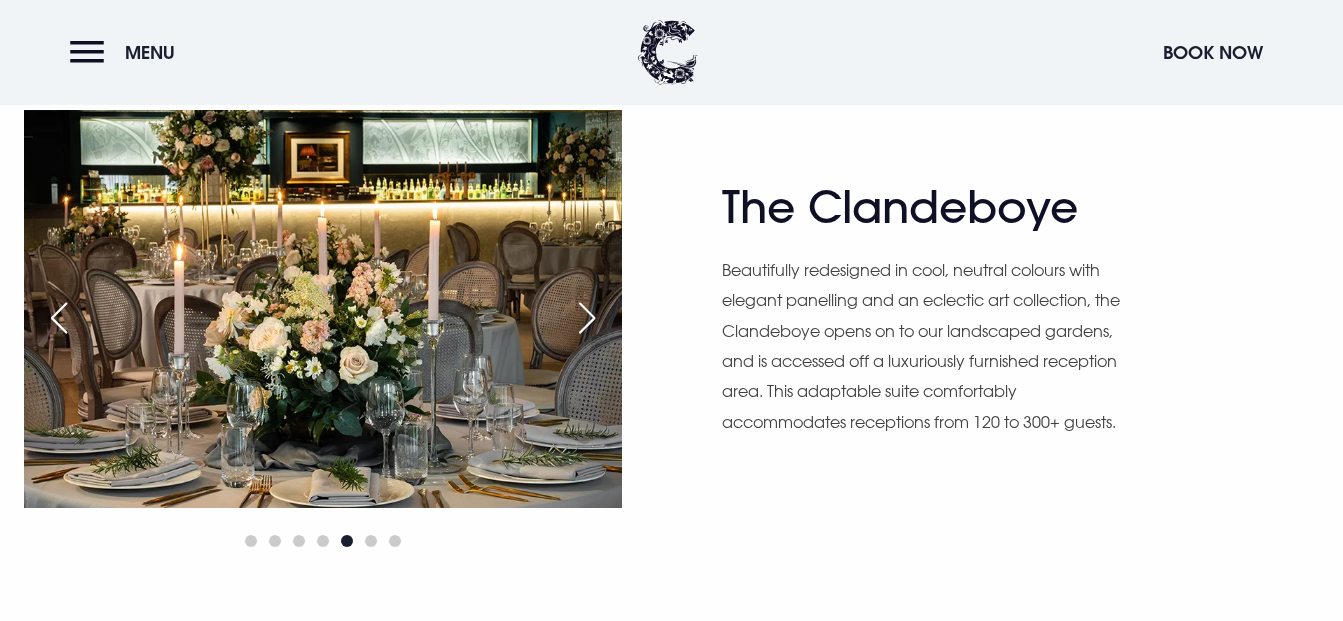 click at bounding box center [587, 318] 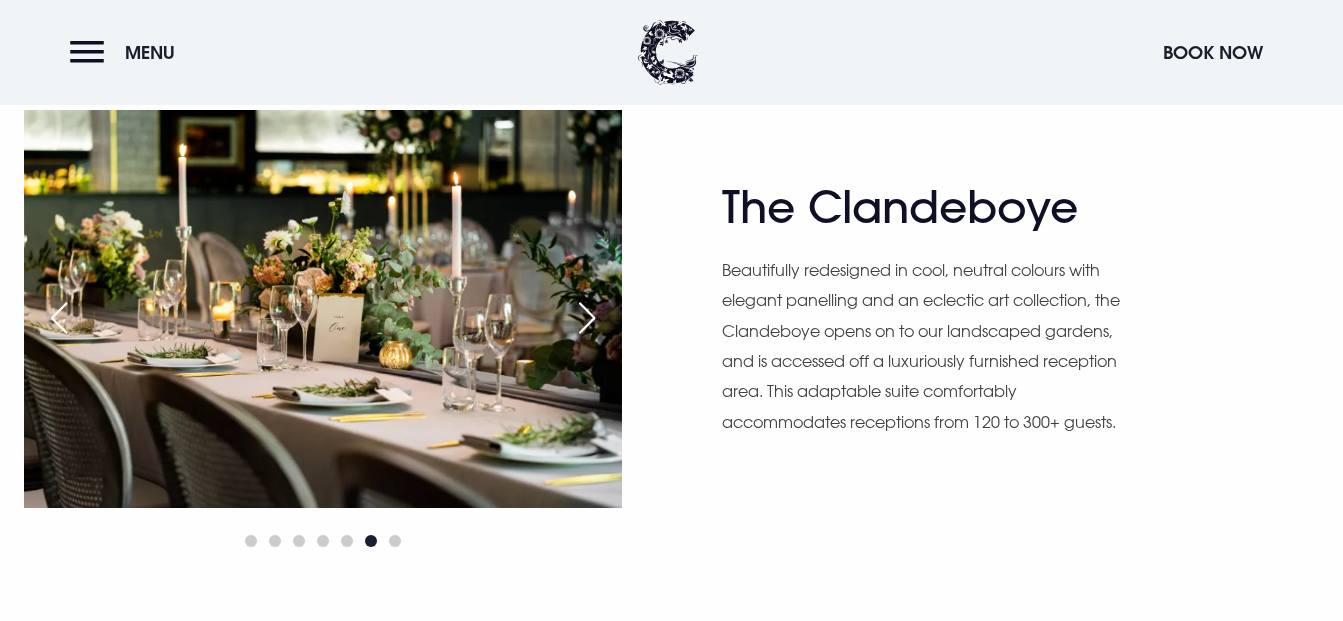 click at bounding box center (587, 318) 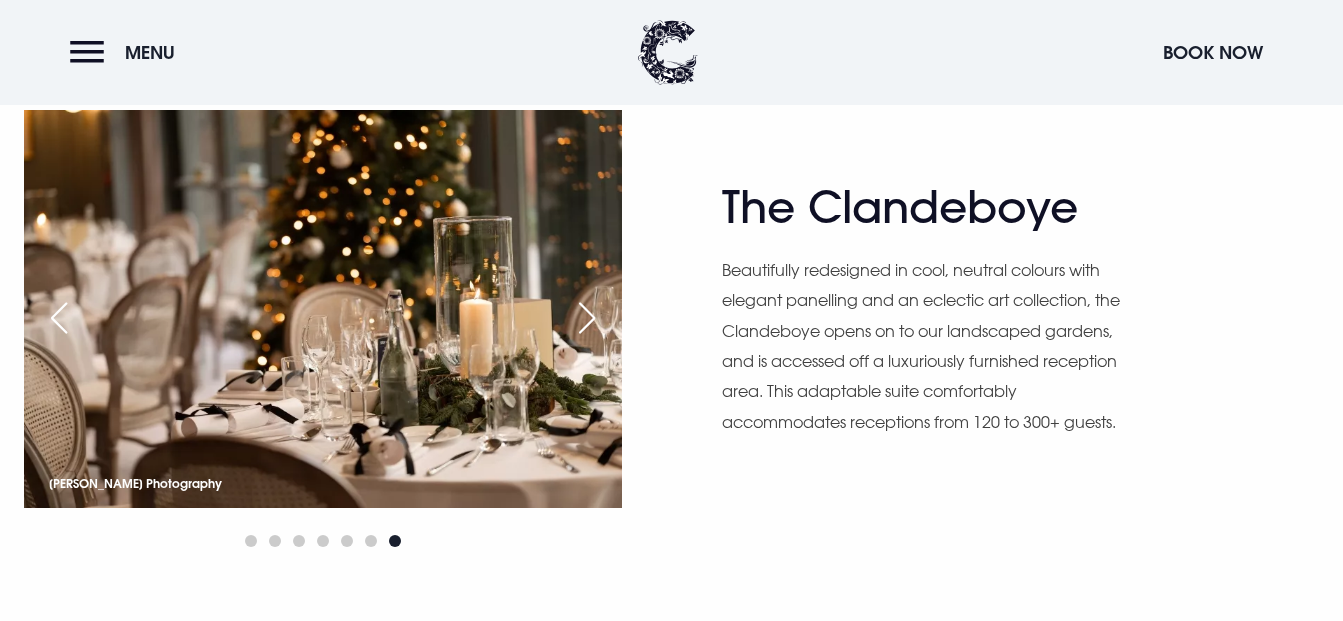 click at bounding box center (587, 318) 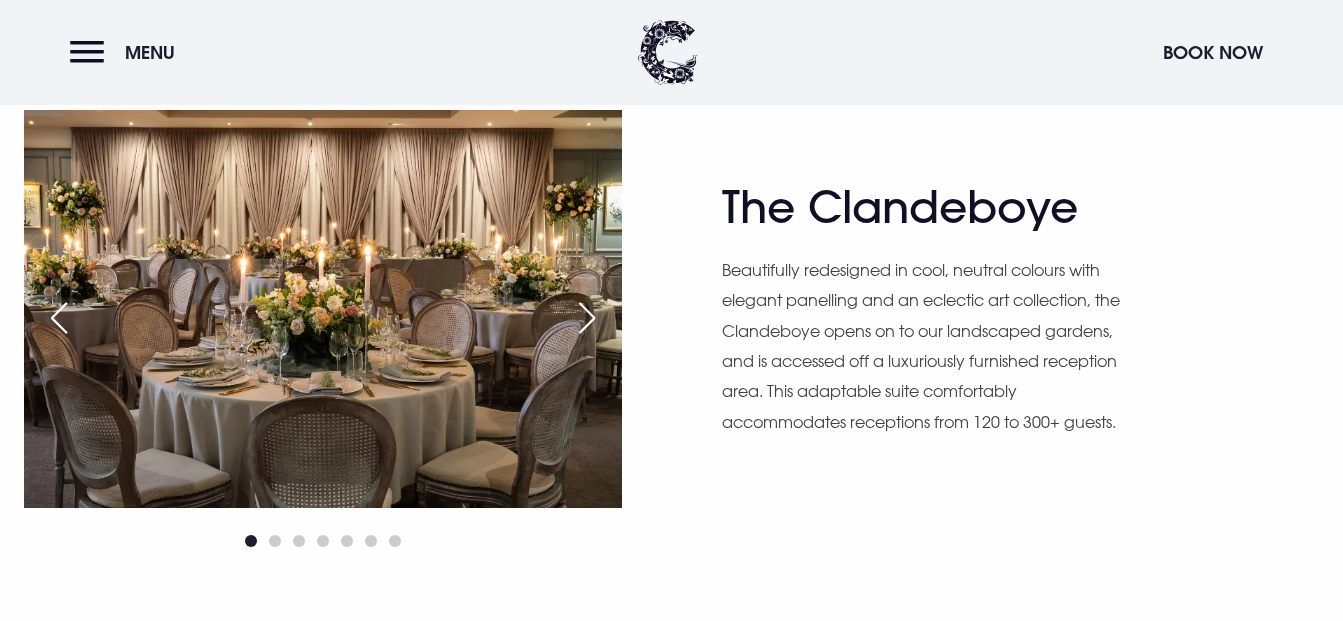 click at bounding box center [587, 318] 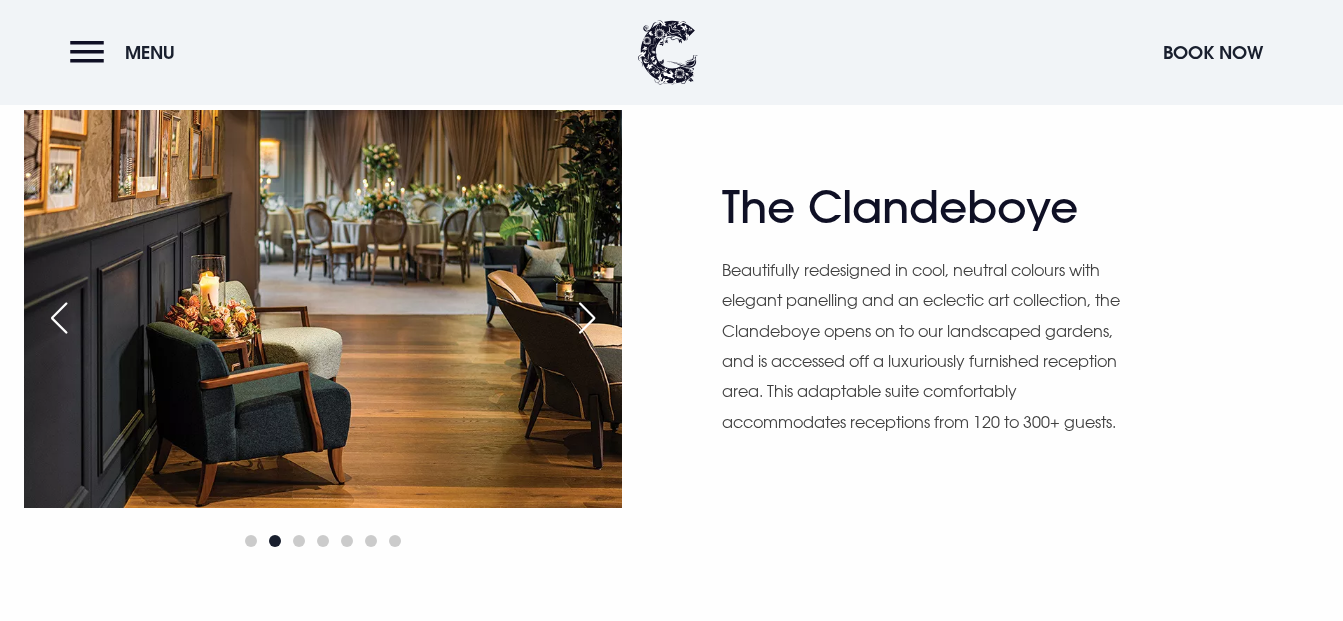 click at bounding box center [587, 318] 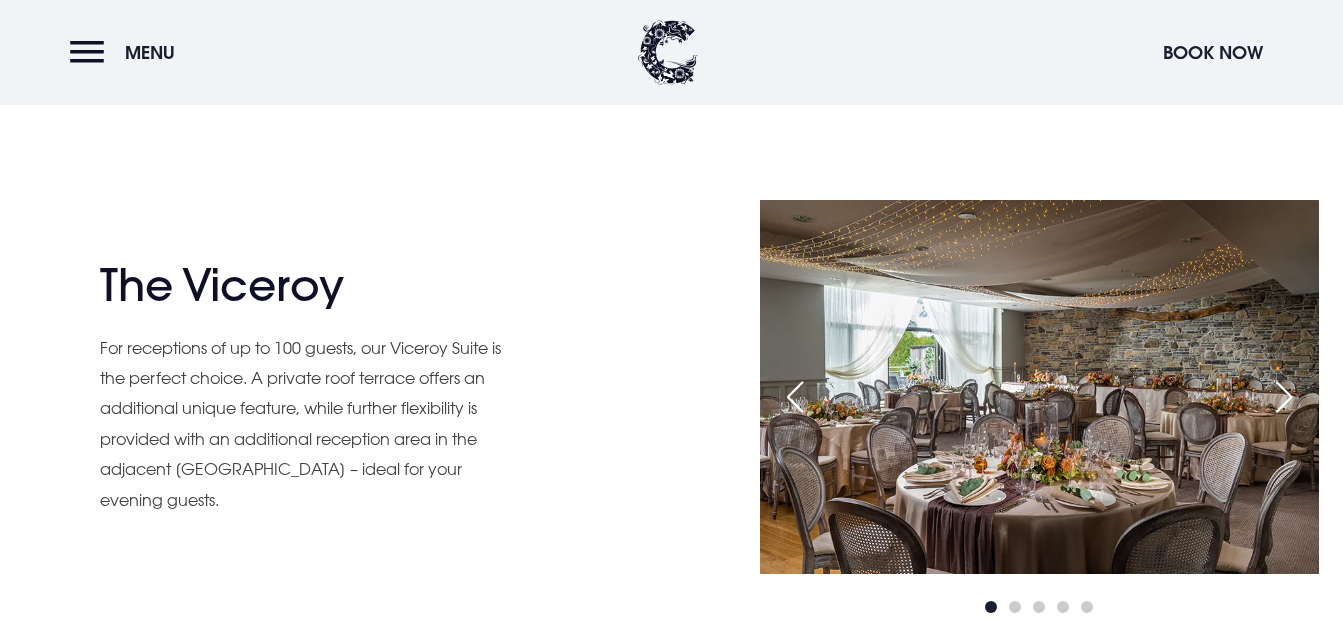 scroll, scrollTop: 1600, scrollLeft: 0, axis: vertical 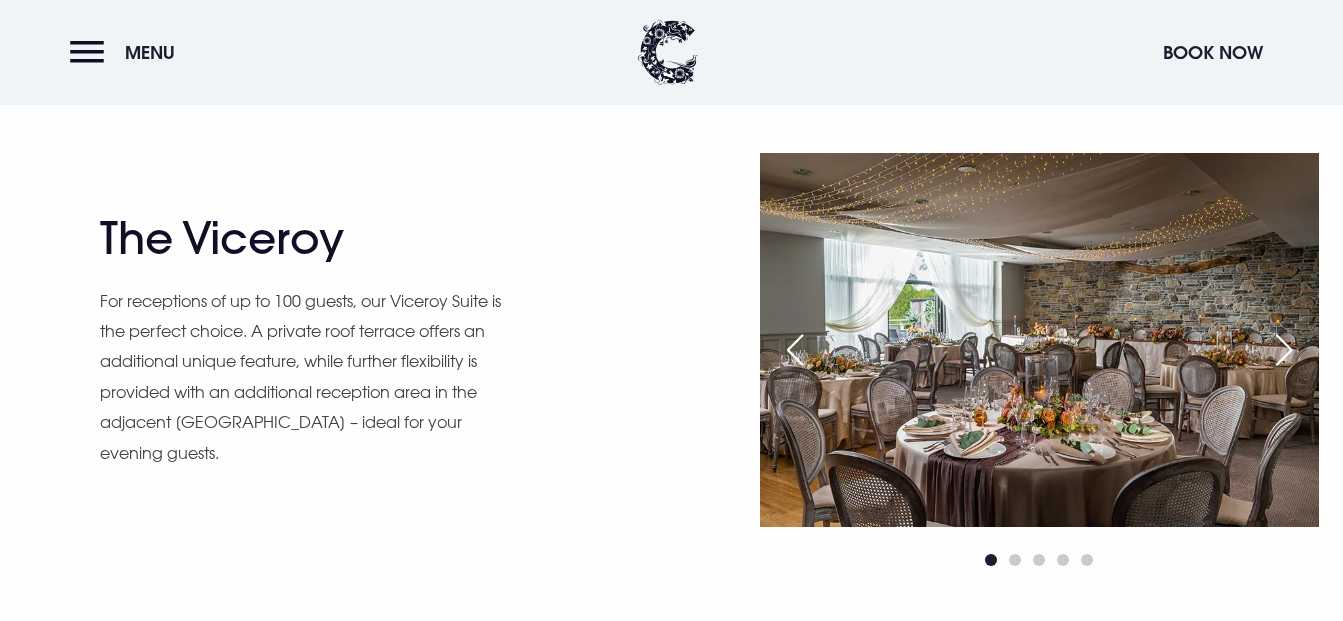 click at bounding box center (1284, 350) 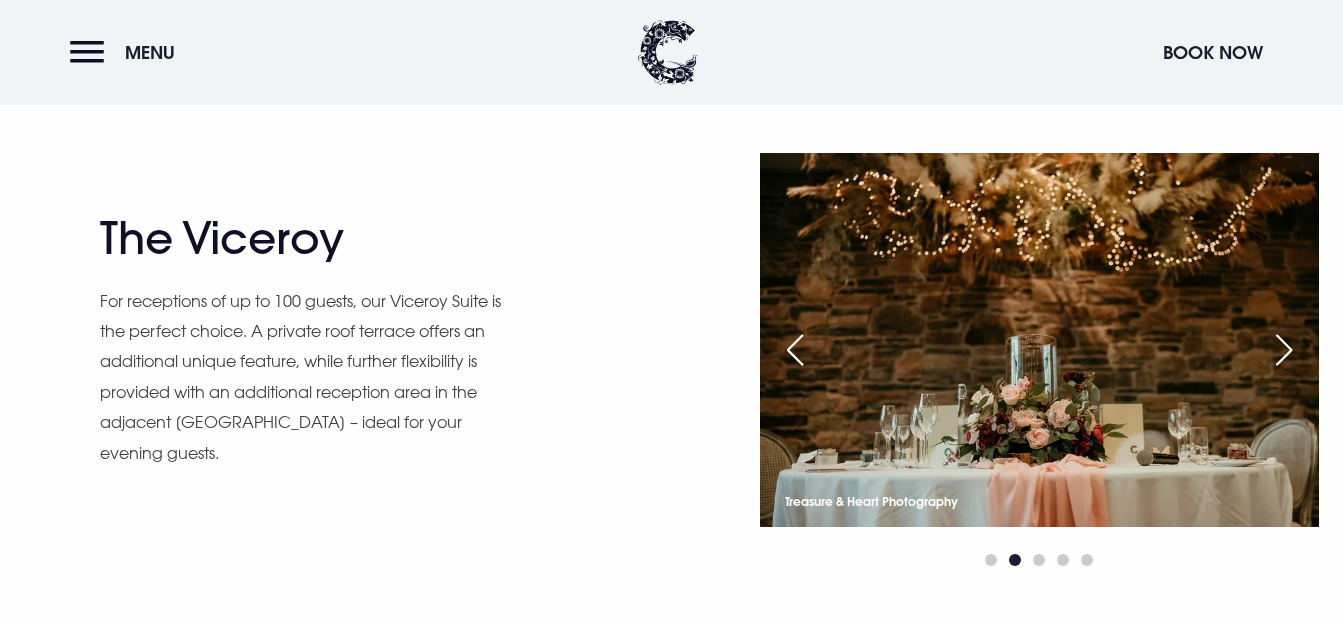 click at bounding box center [1284, 350] 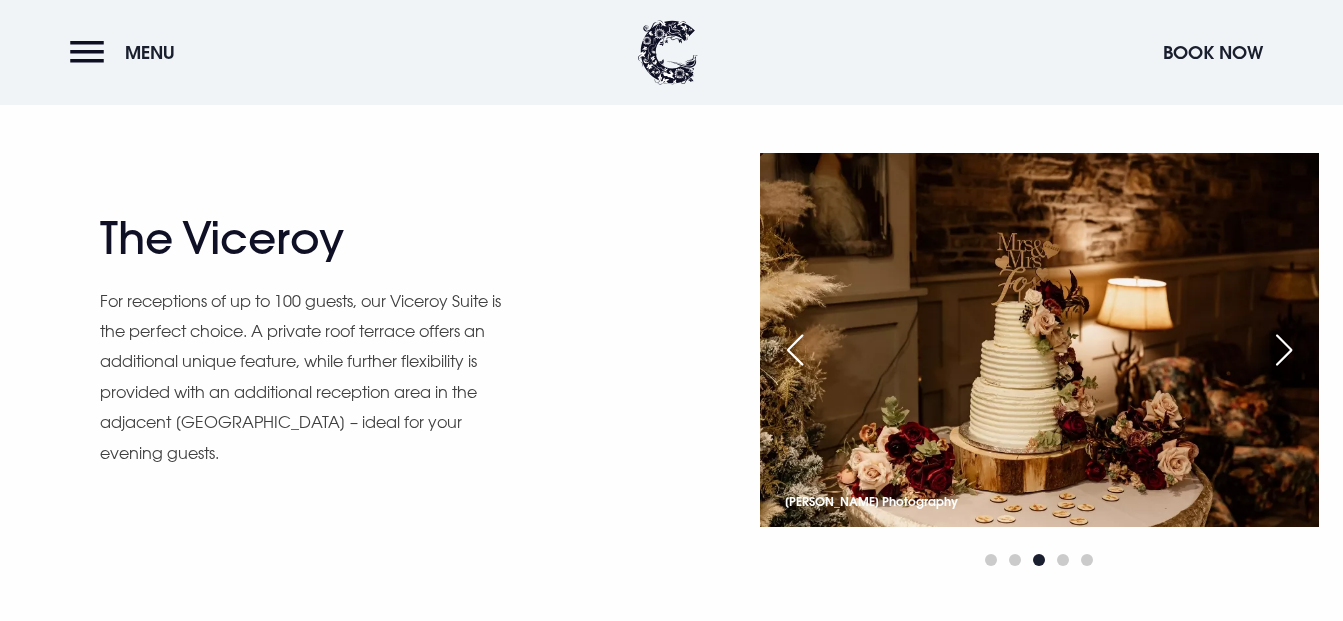 click at bounding box center [1284, 350] 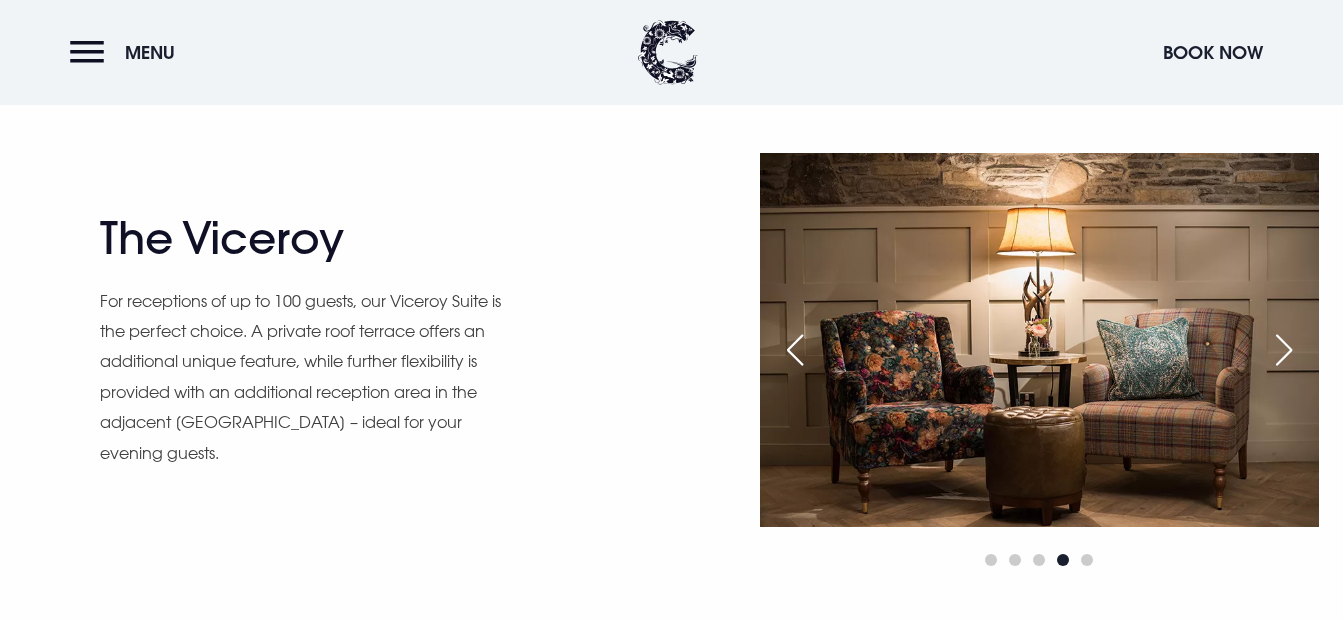 click at bounding box center [1284, 350] 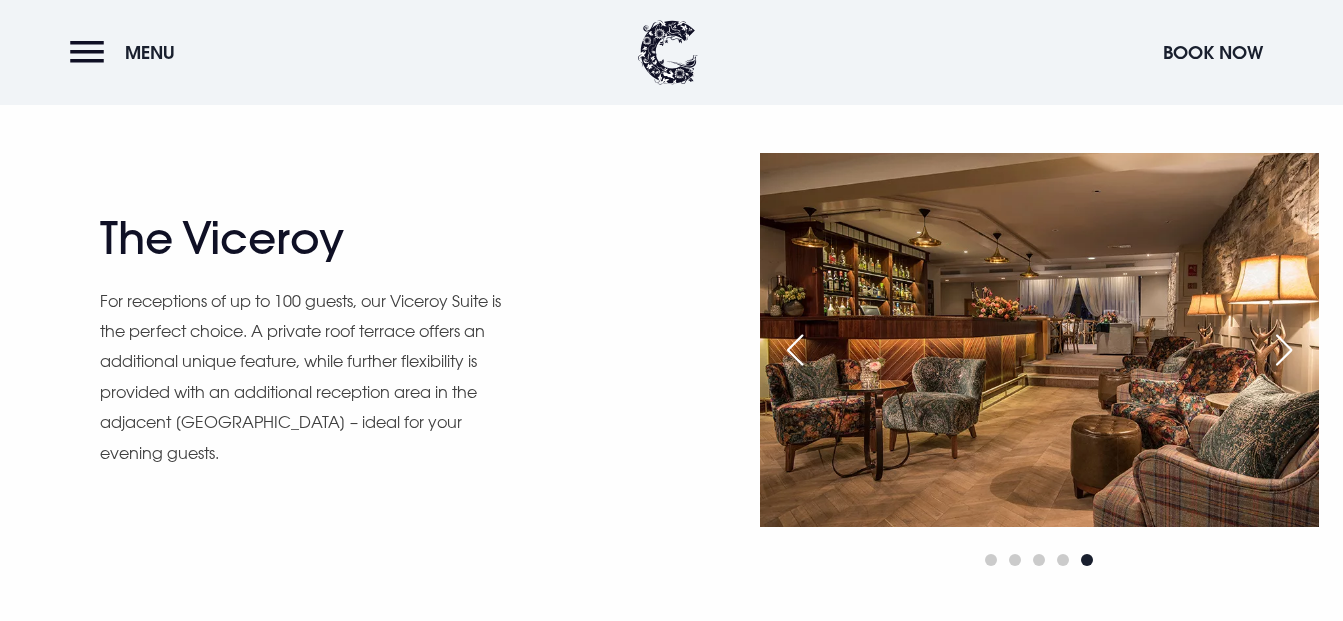 click at bounding box center (1284, 350) 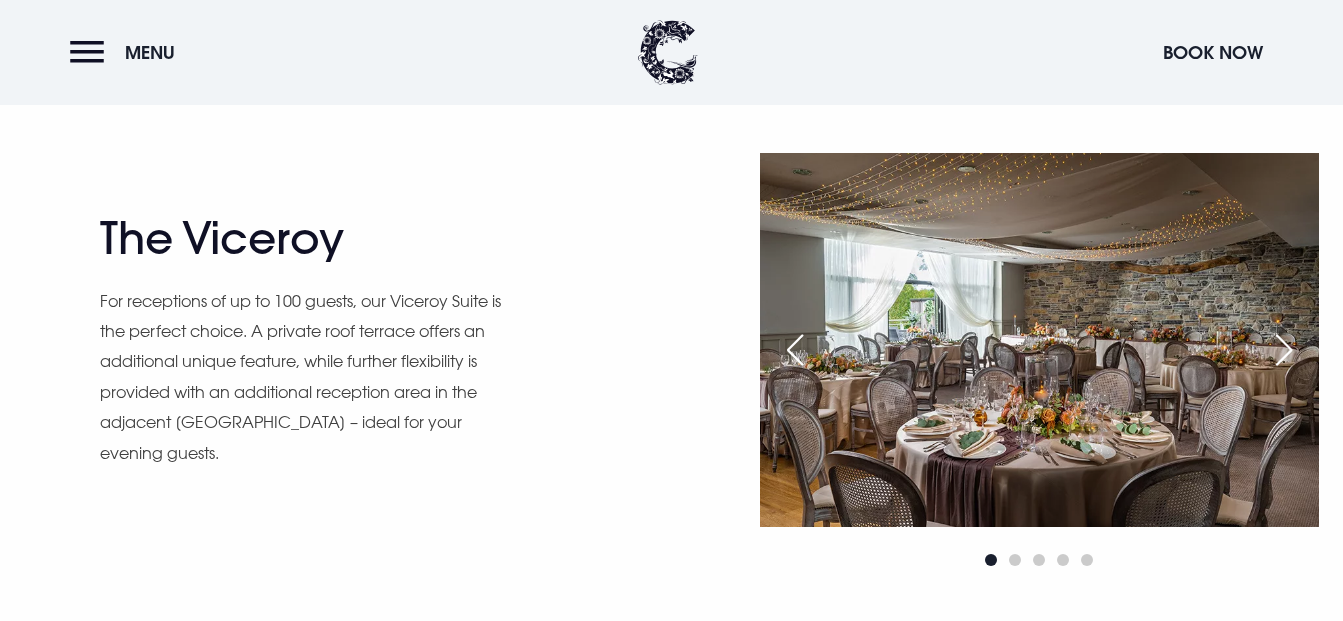 click at bounding box center [1284, 350] 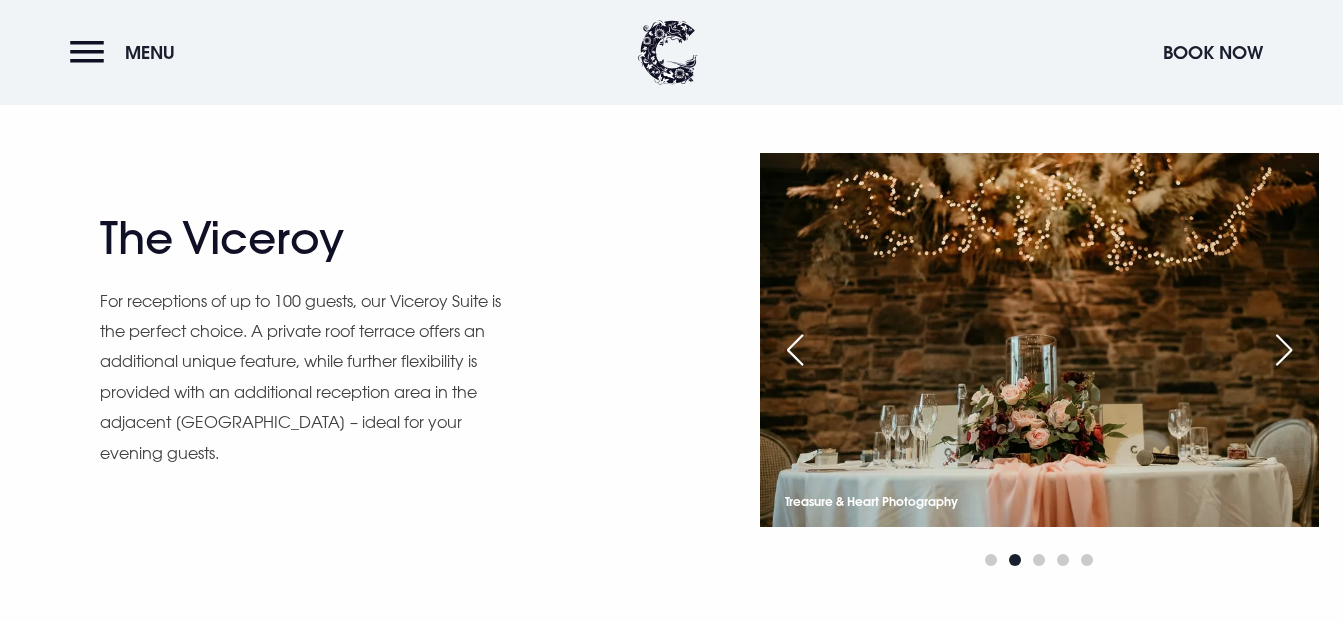 click at bounding box center (1284, 350) 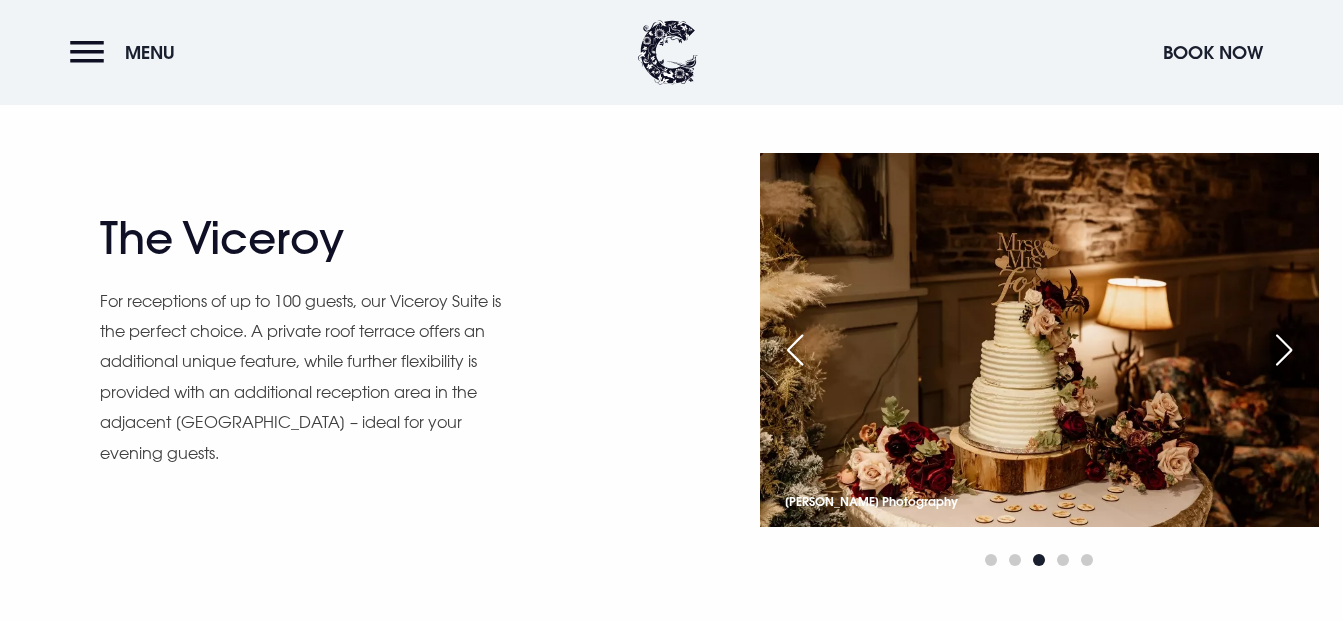 click at bounding box center (1284, 350) 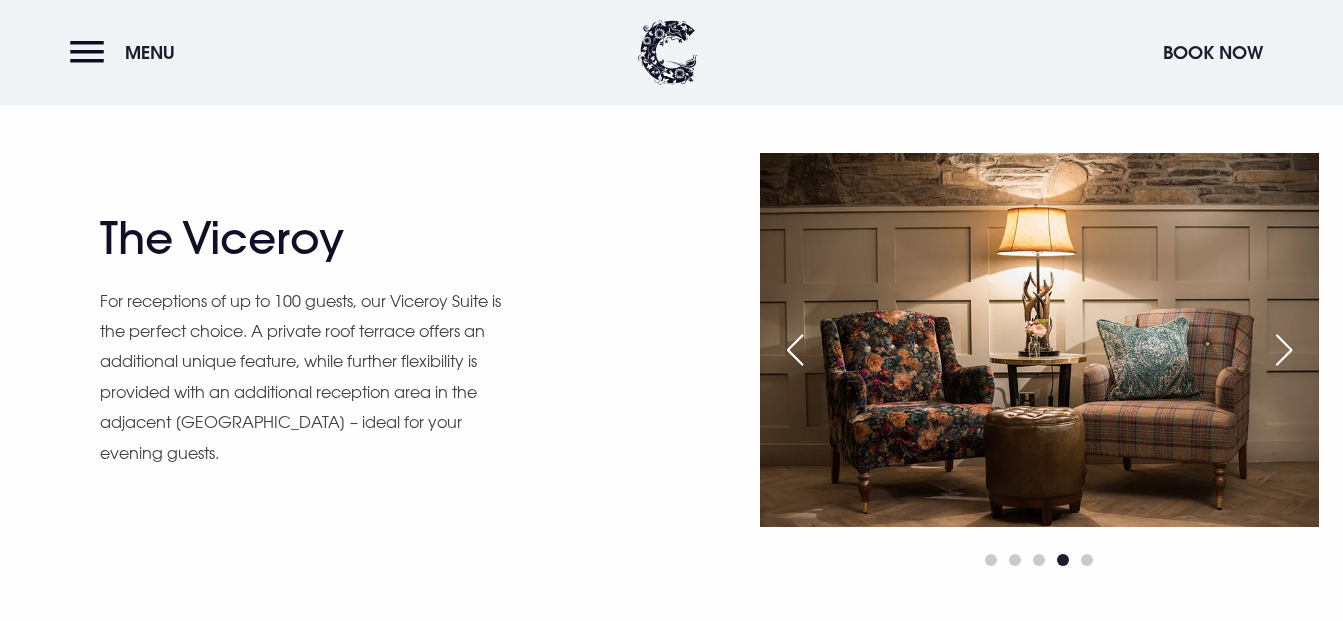 click at bounding box center (1284, 350) 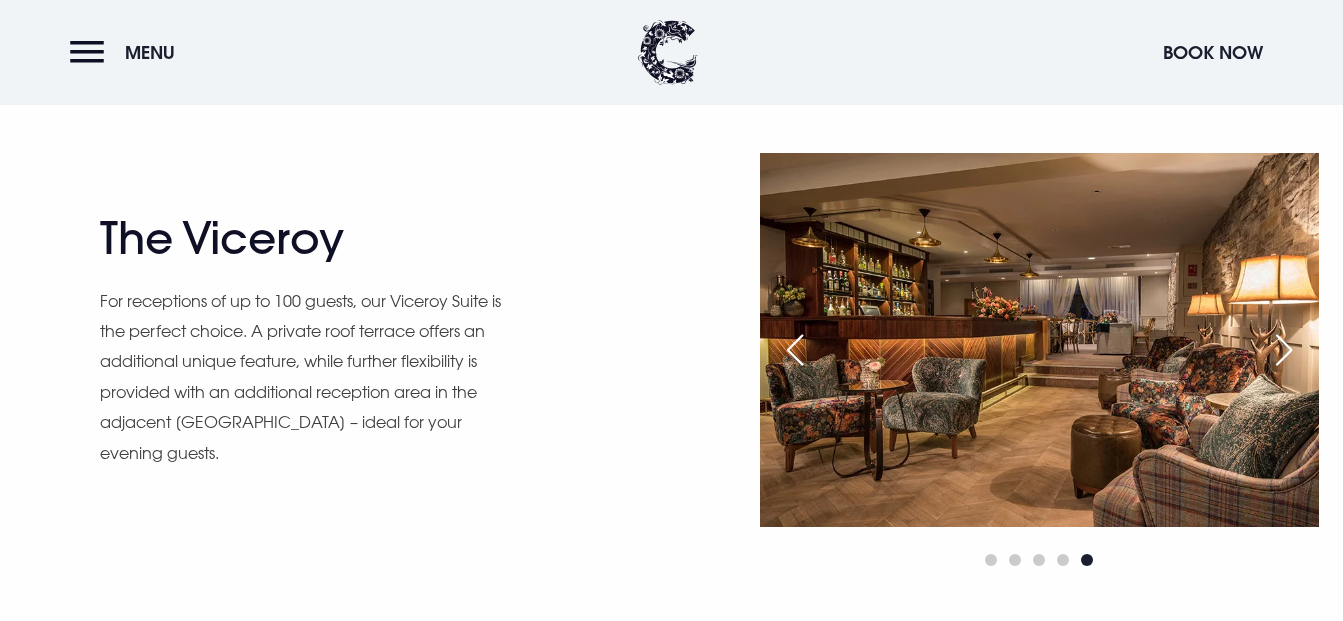 click at bounding box center (1284, 350) 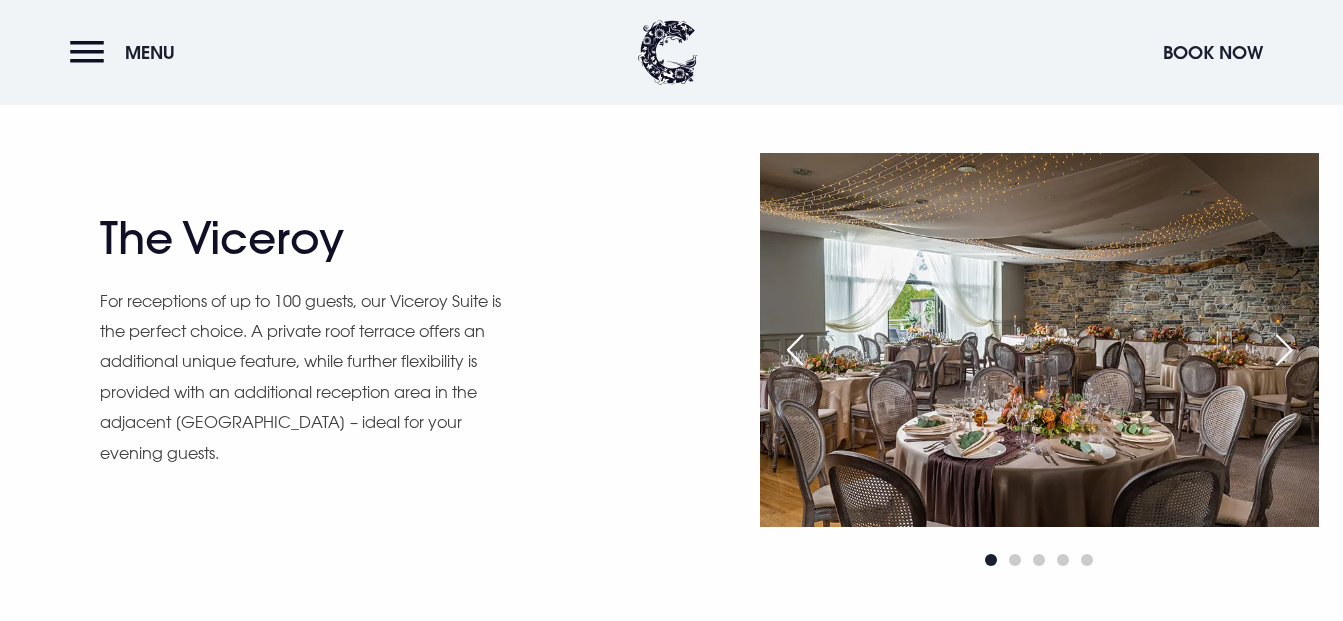 click at bounding box center (1284, 350) 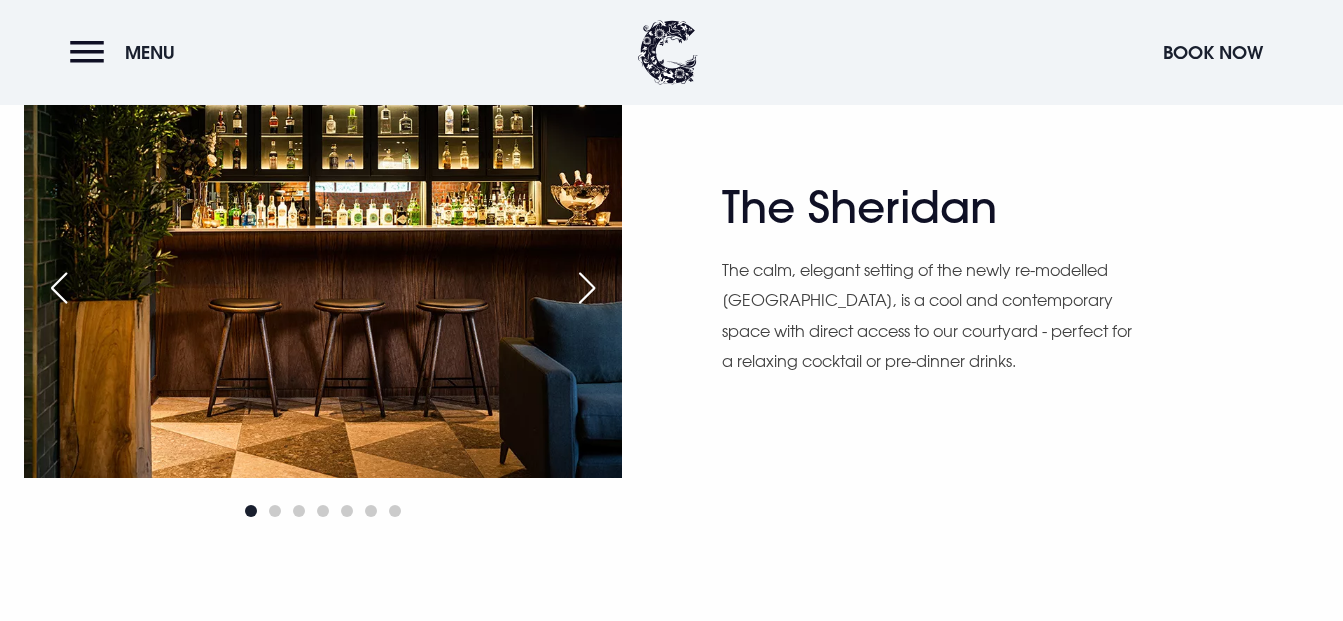 scroll, scrollTop: 2200, scrollLeft: 0, axis: vertical 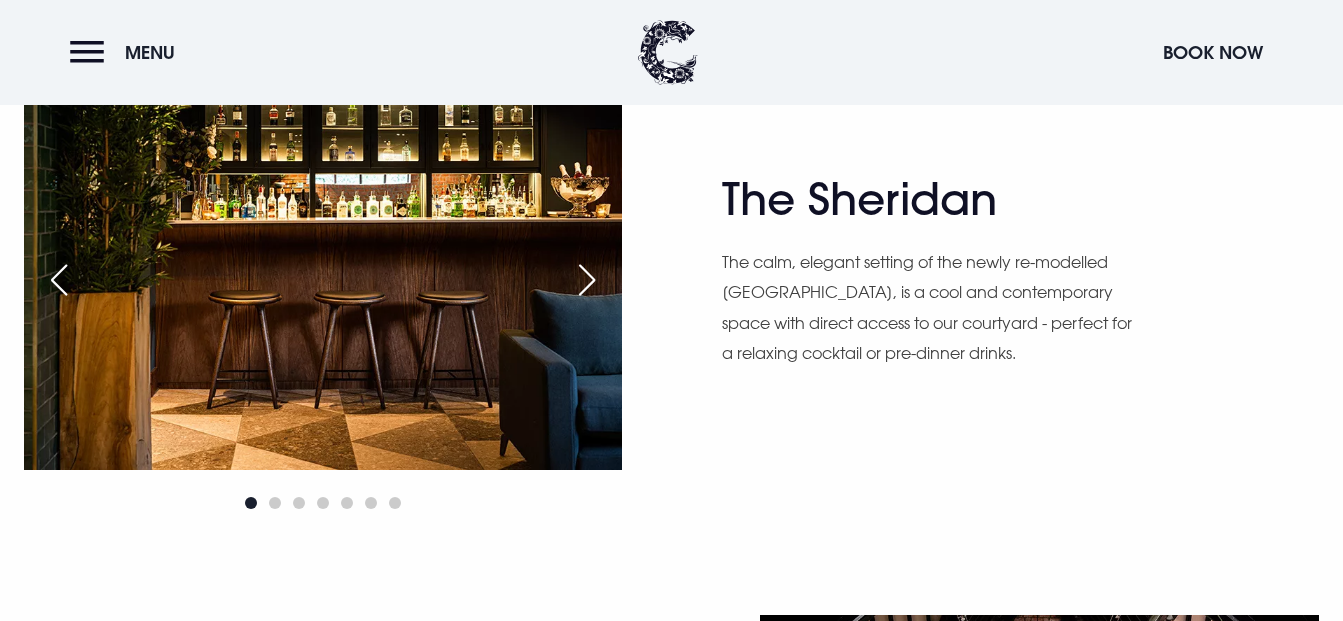 click at bounding box center [587, 280] 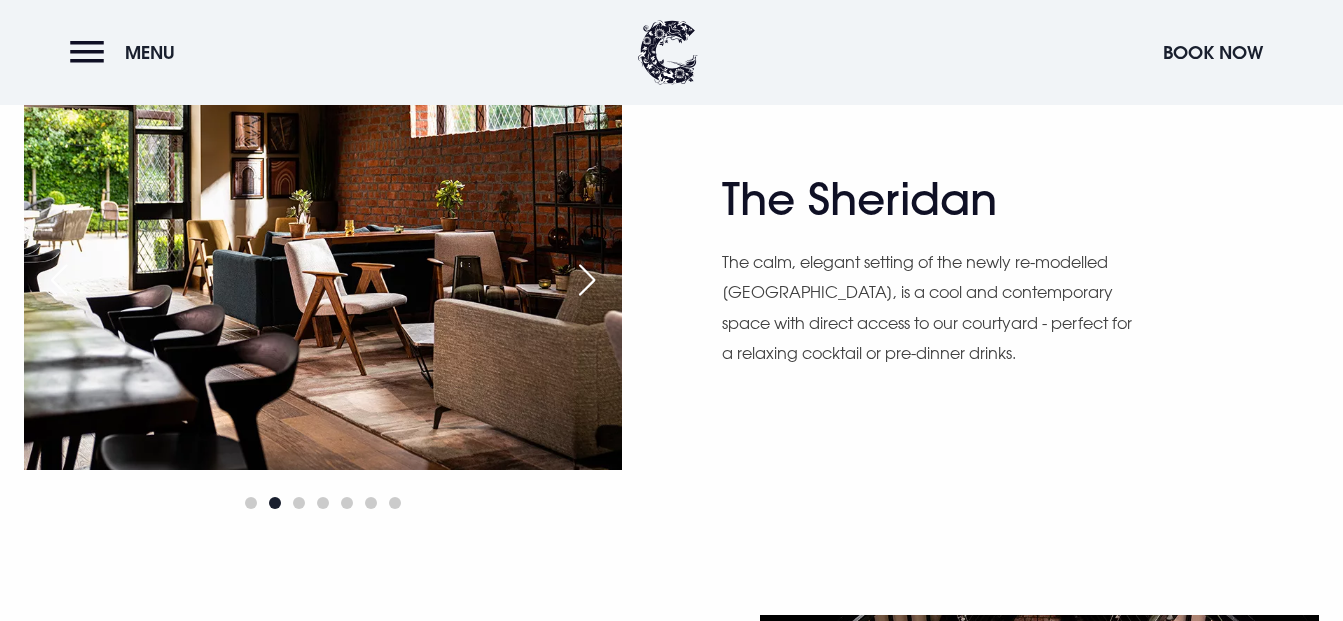 click at bounding box center (587, 280) 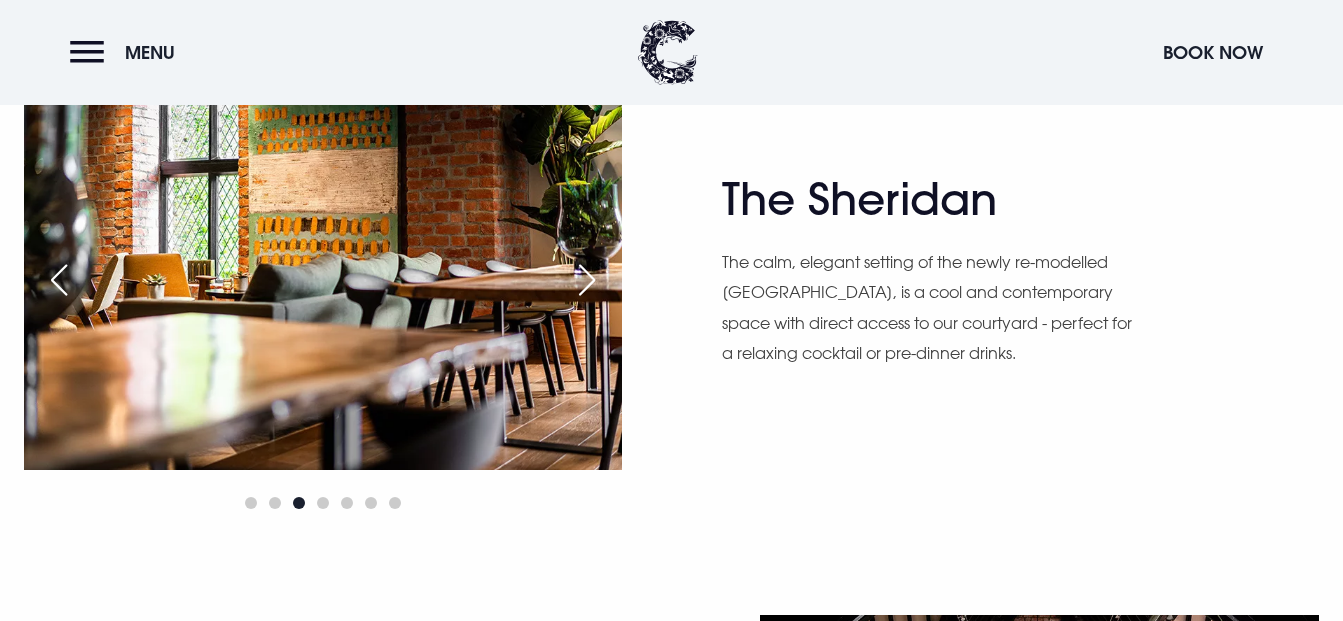 click at bounding box center [587, 280] 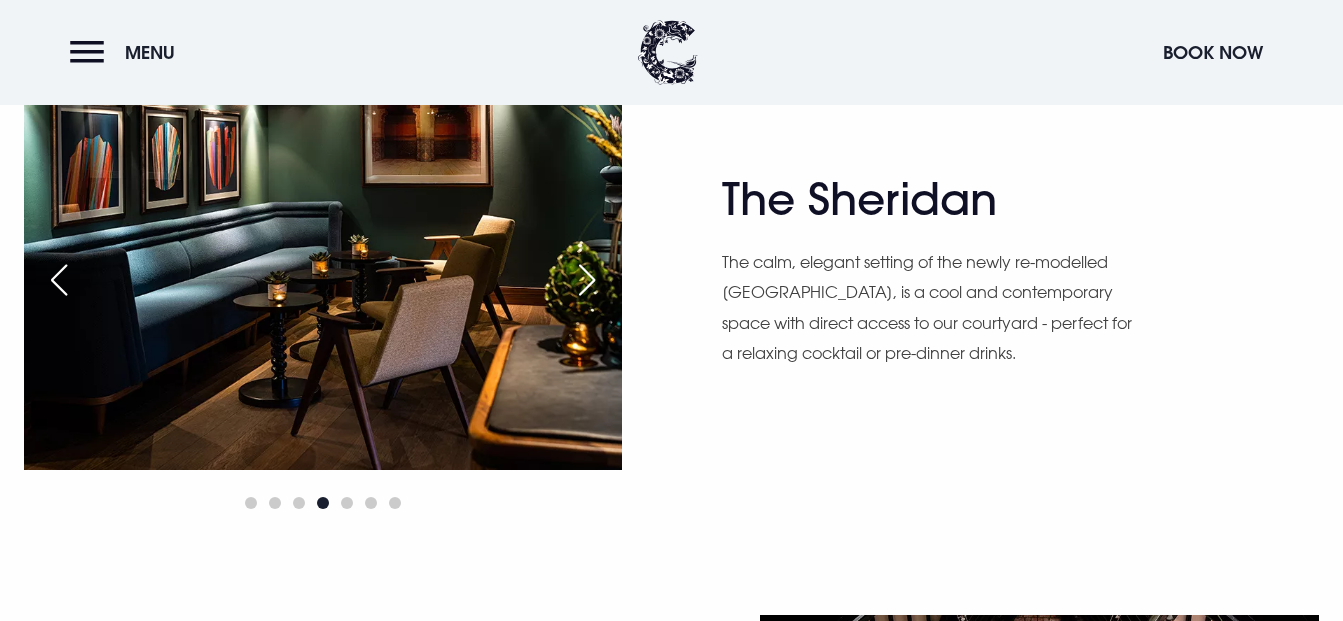 click at bounding box center (587, 280) 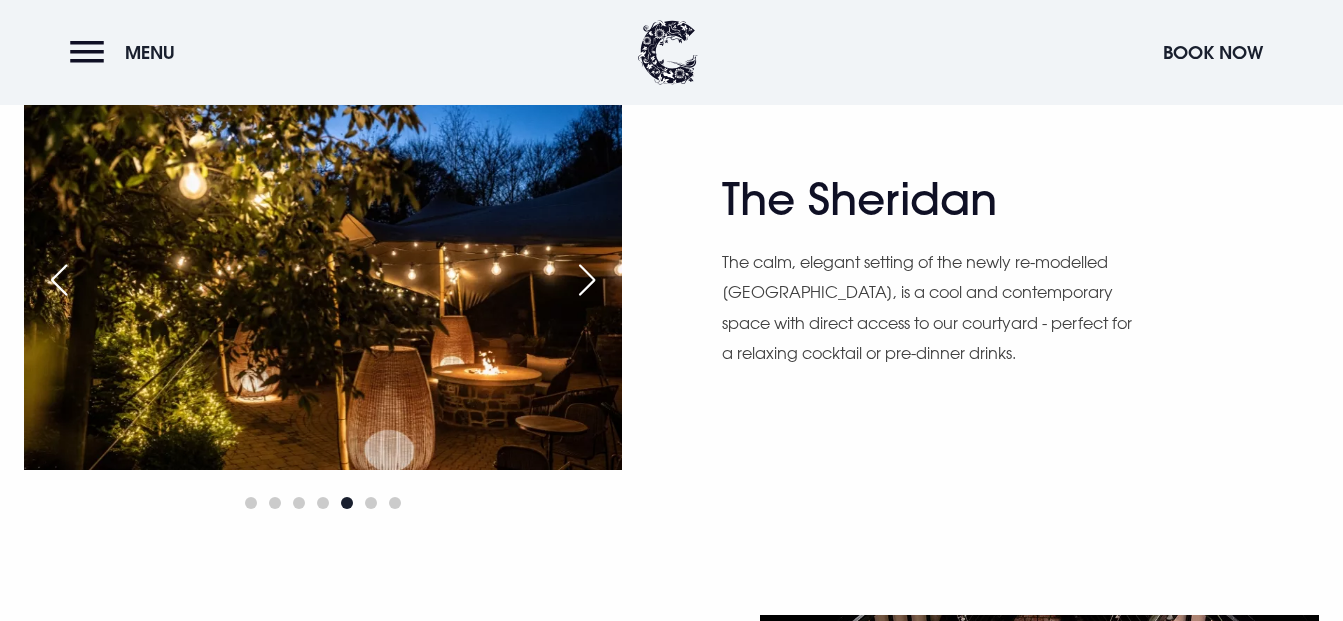 click at bounding box center (587, 280) 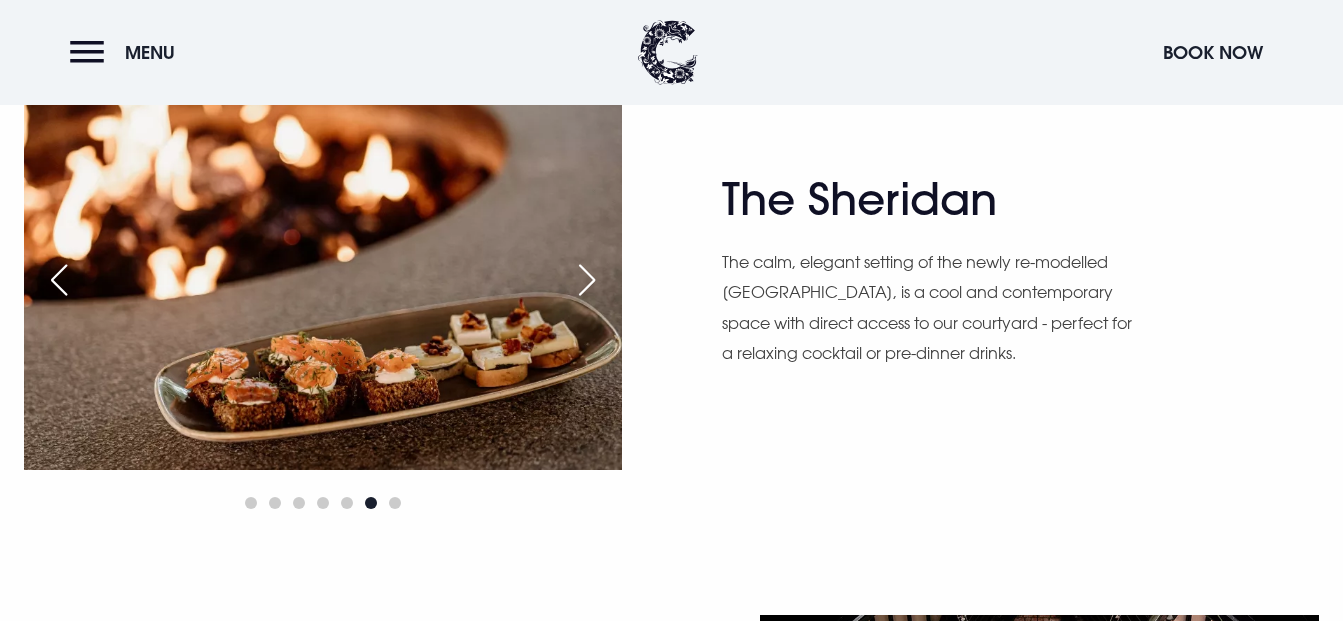 click at bounding box center [587, 280] 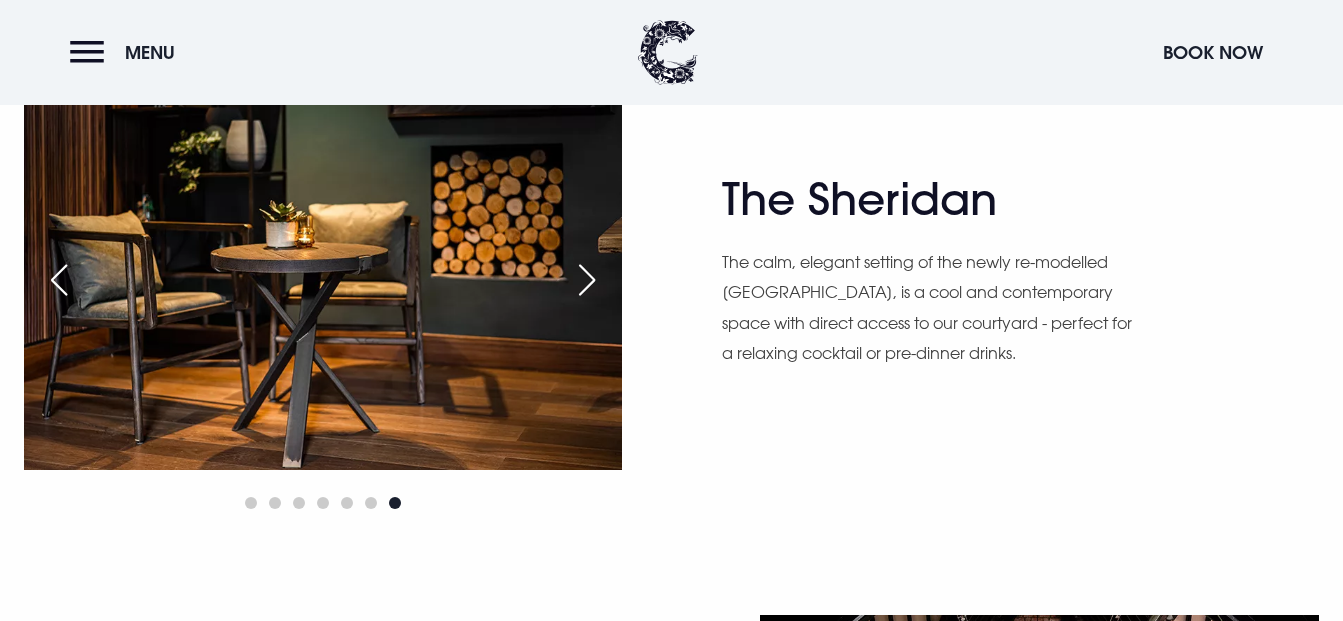 click at bounding box center (587, 280) 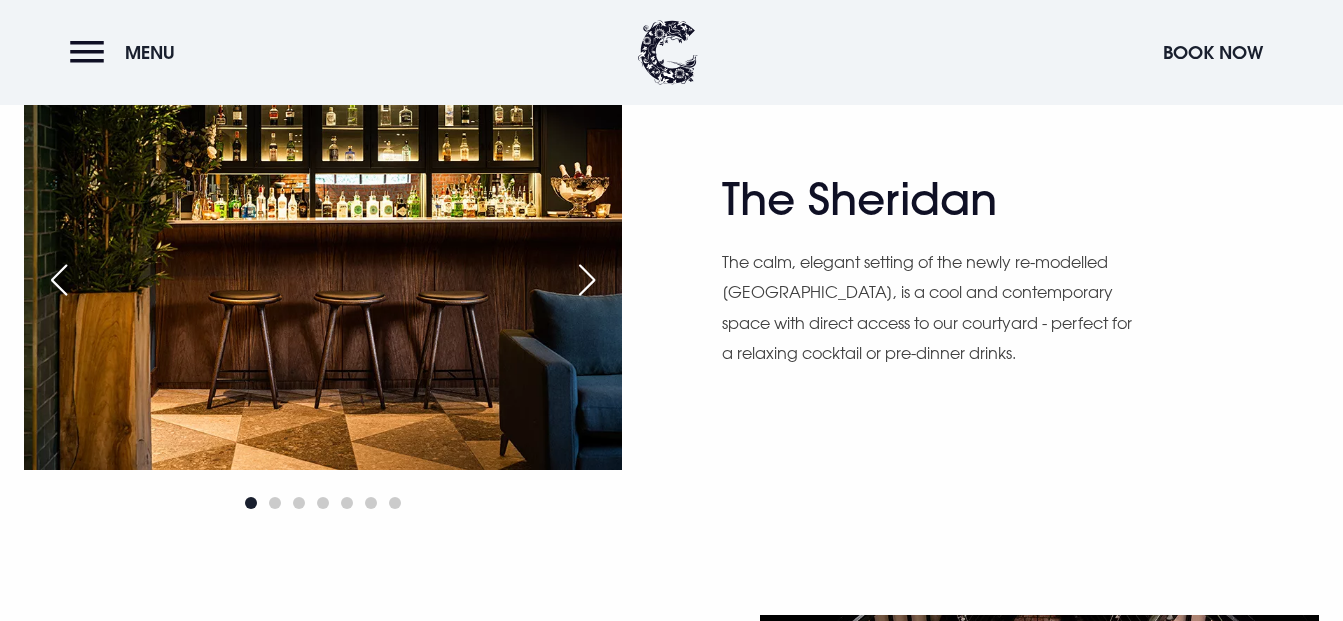 click at bounding box center (587, 280) 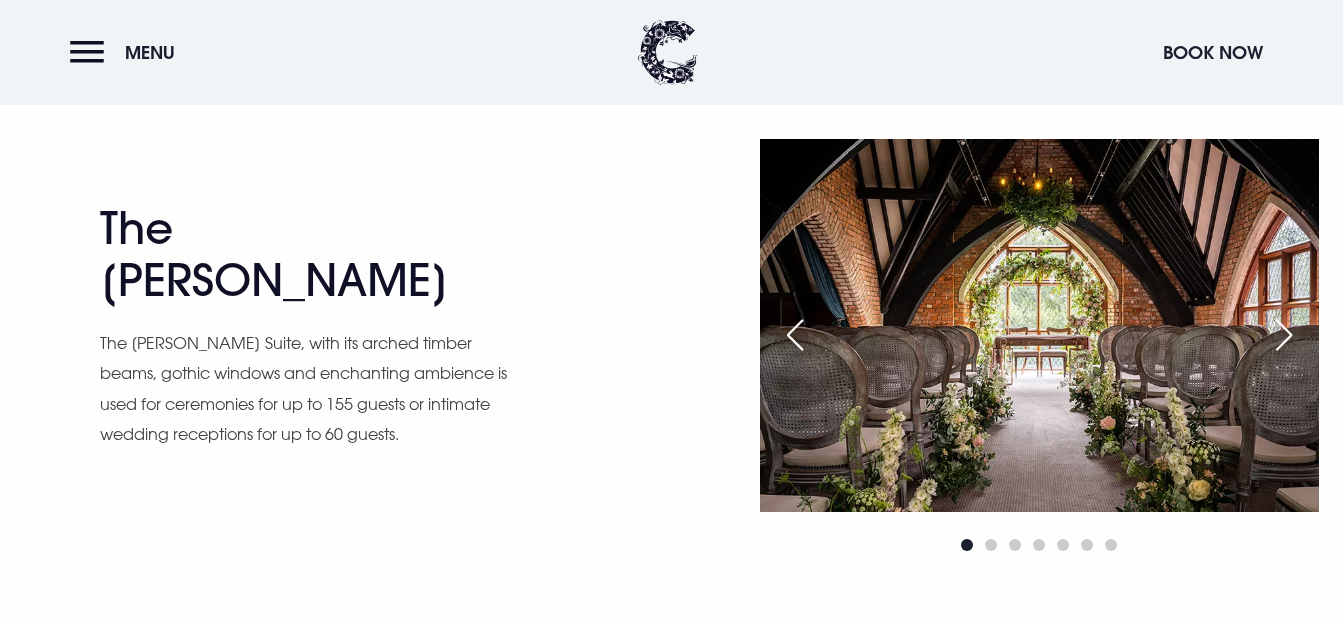 scroll, scrollTop: 2700, scrollLeft: 0, axis: vertical 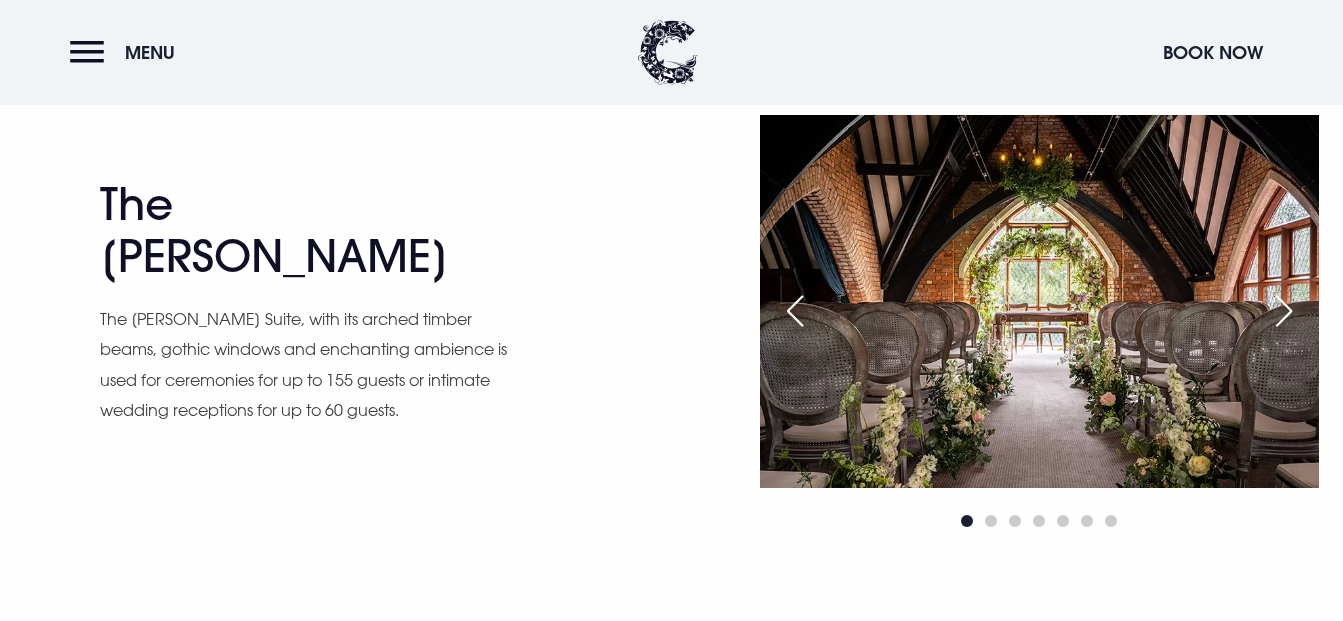 click at bounding box center (1284, 311) 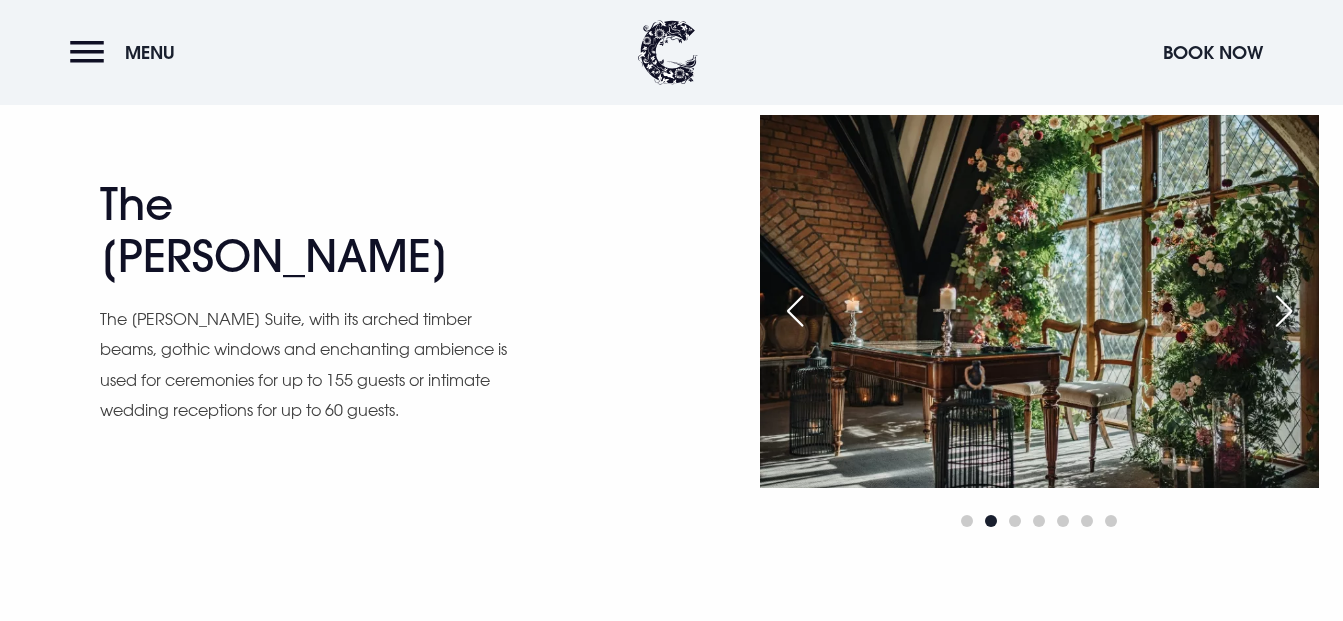 click at bounding box center [1284, 311] 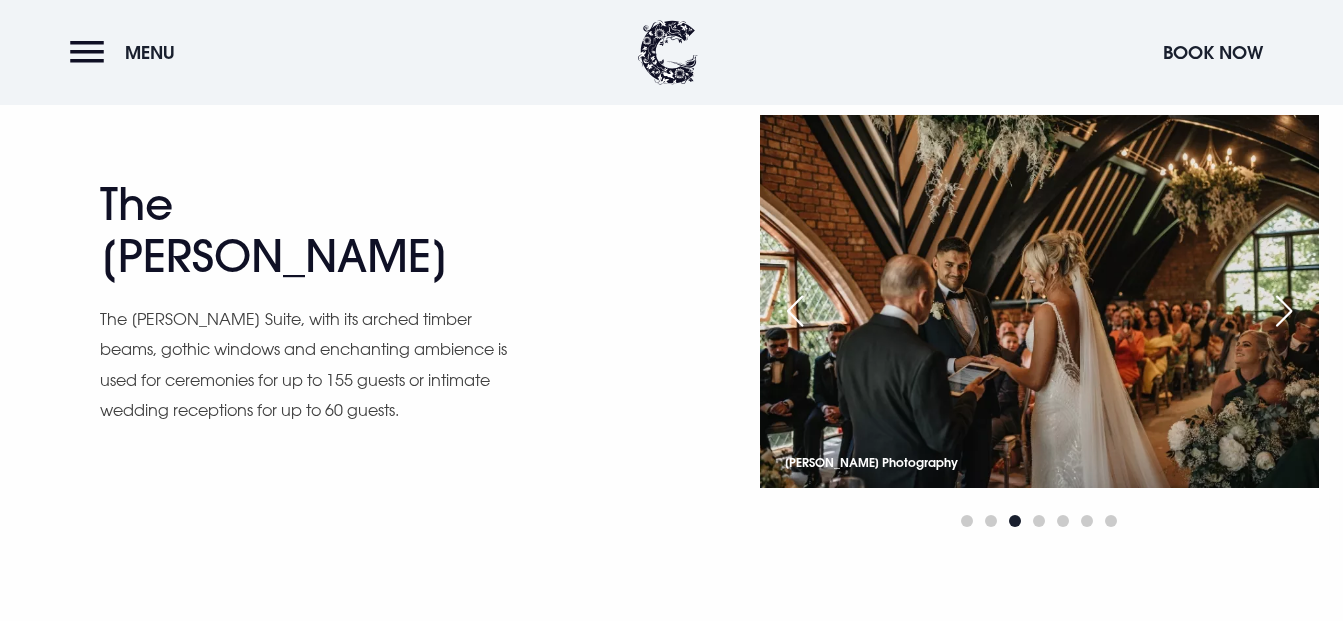 click at bounding box center [1284, 311] 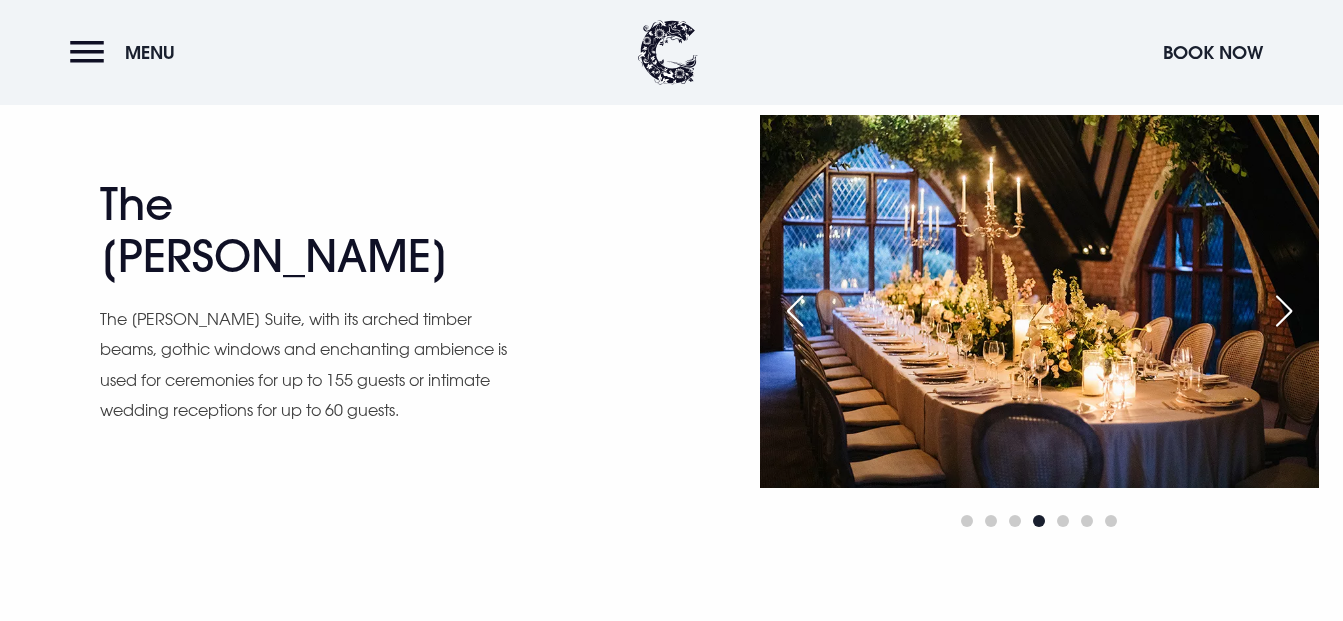 click at bounding box center [1284, 311] 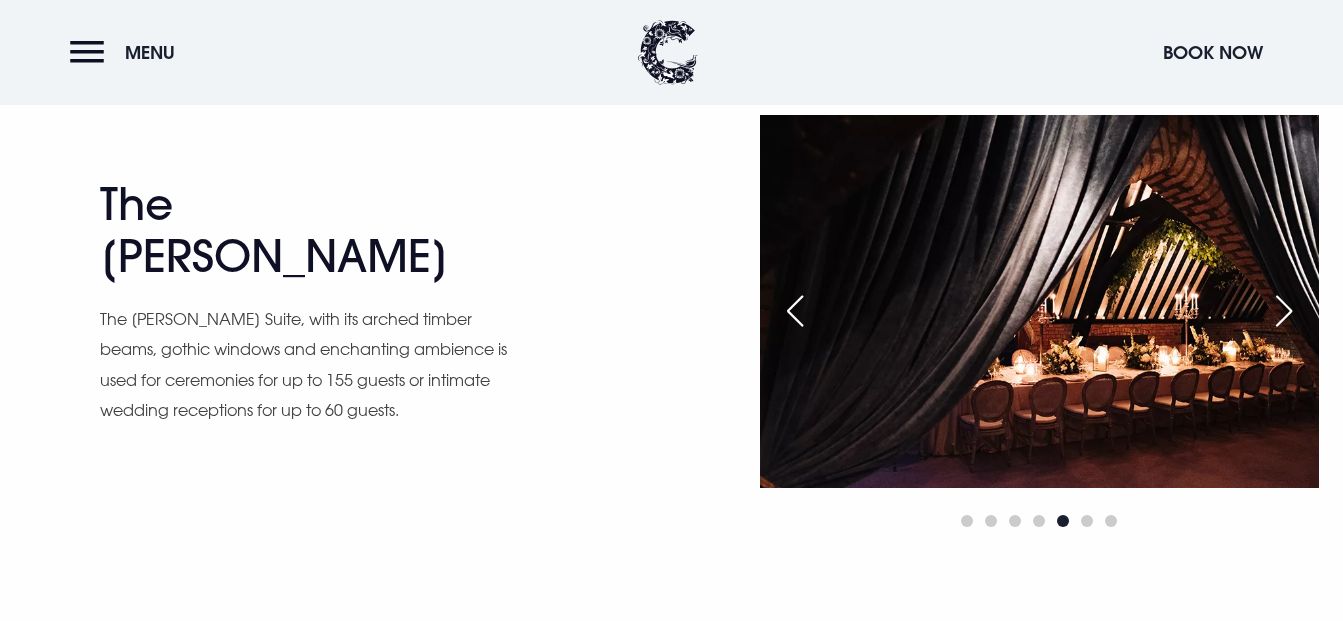 click at bounding box center (1284, 311) 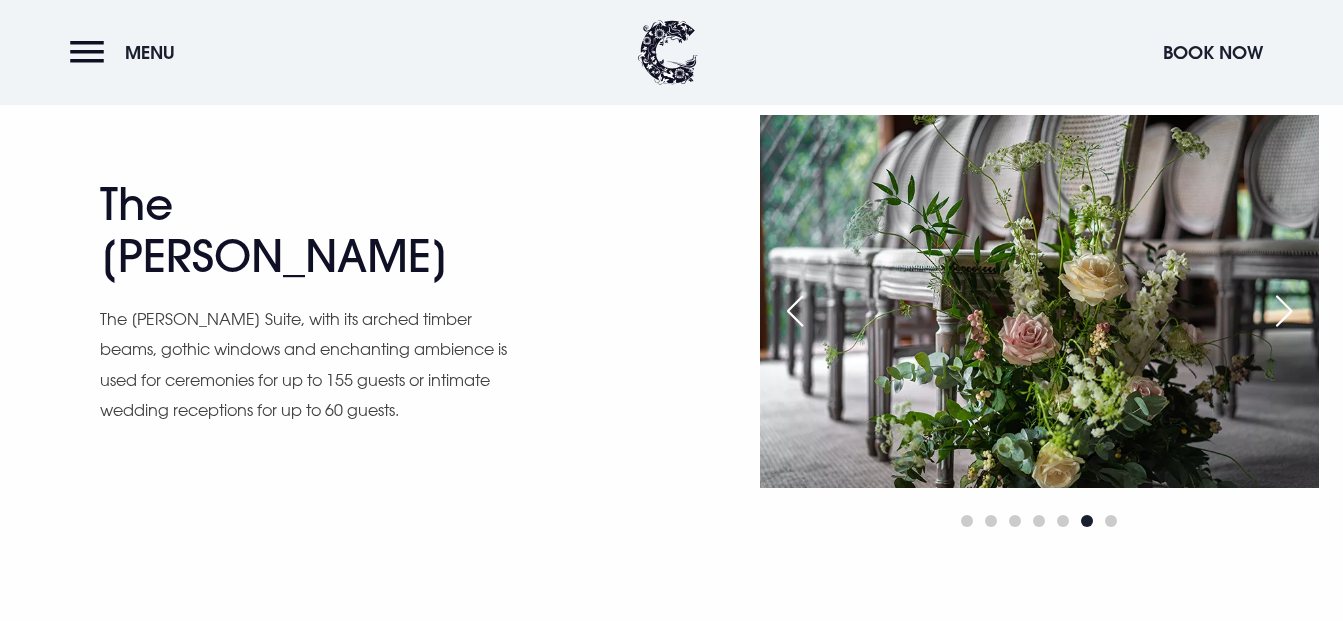 click at bounding box center [1284, 311] 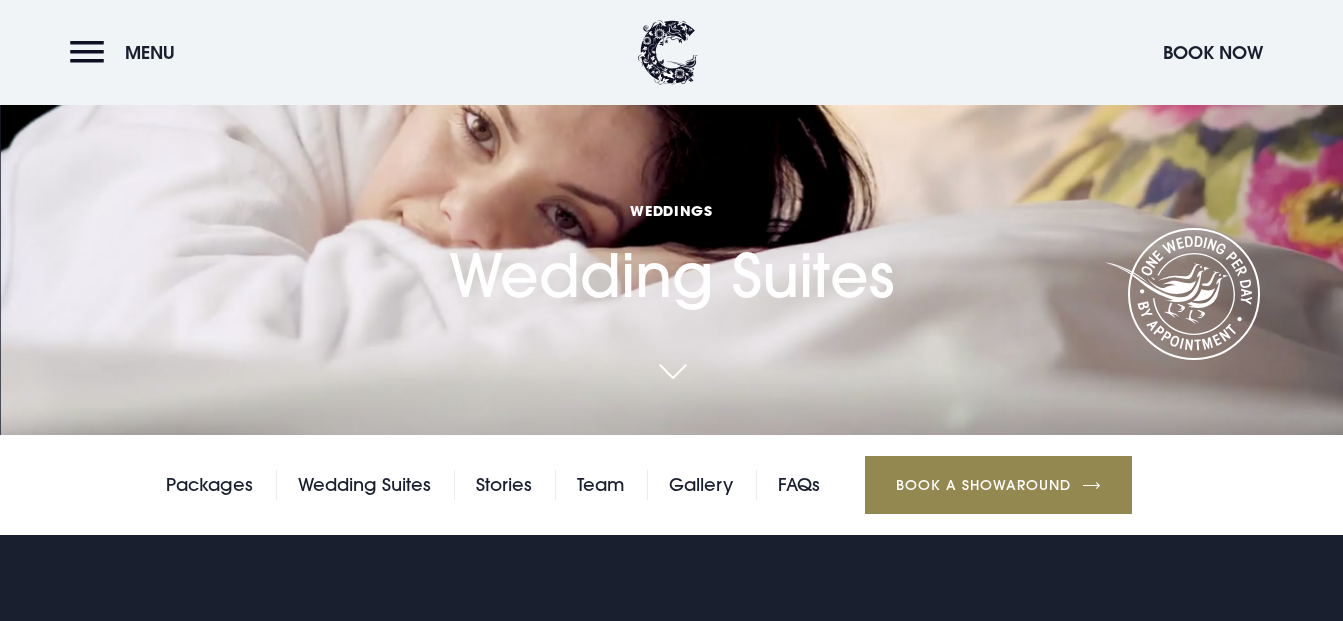 scroll, scrollTop: 400, scrollLeft: 0, axis: vertical 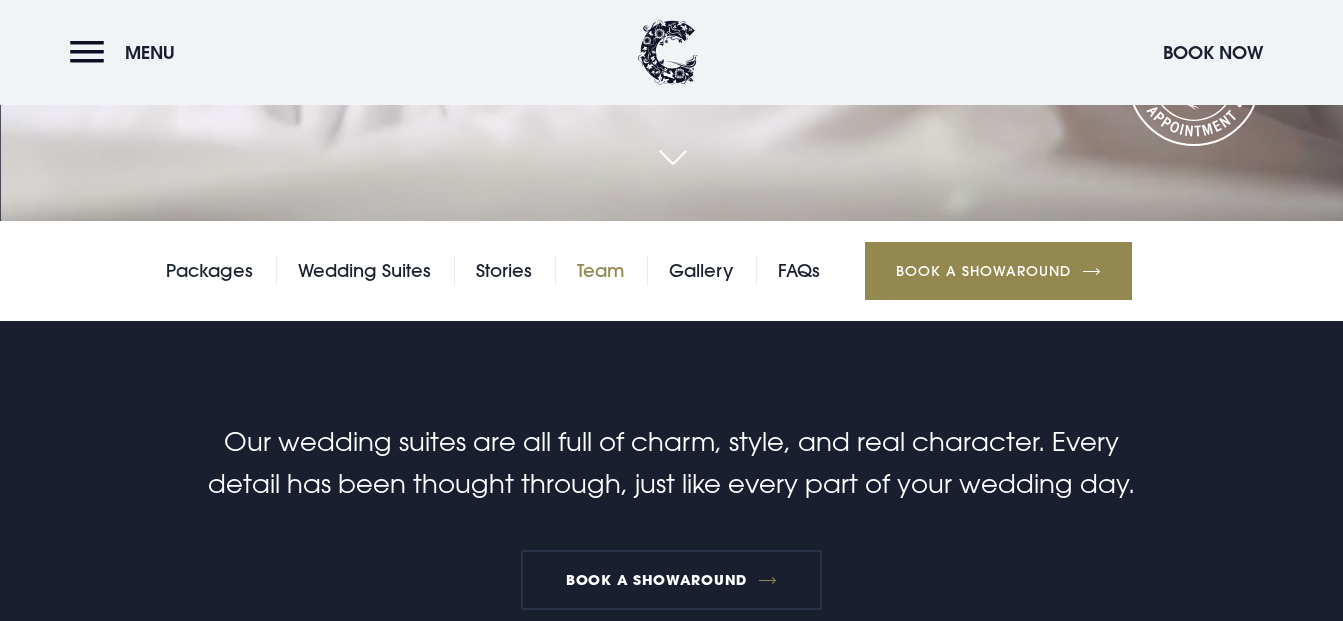 click on "Team" at bounding box center (600, 271) 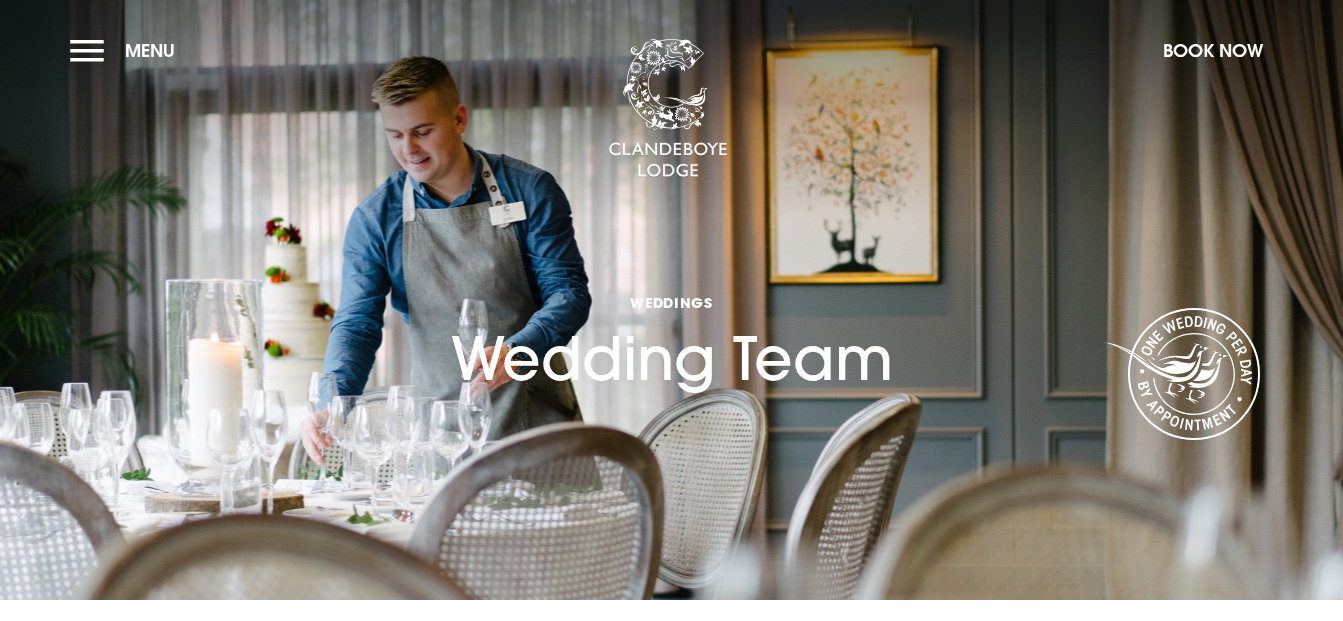 scroll, scrollTop: 0, scrollLeft: 0, axis: both 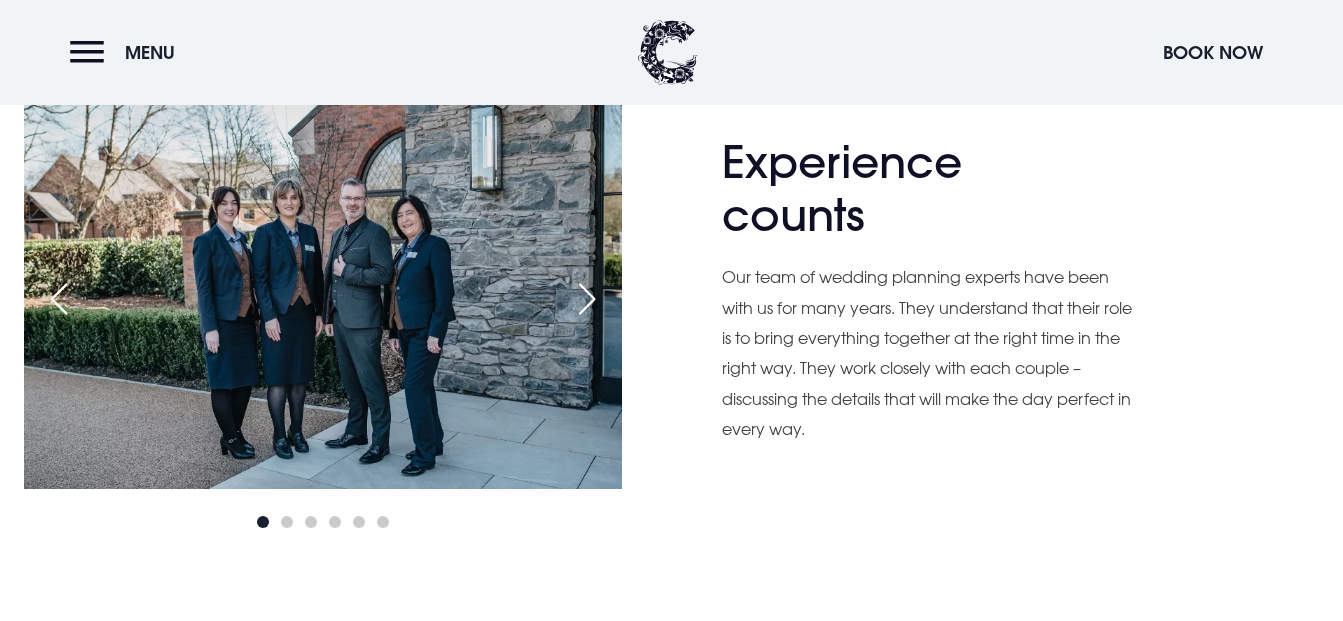 click at bounding box center (587, 299) 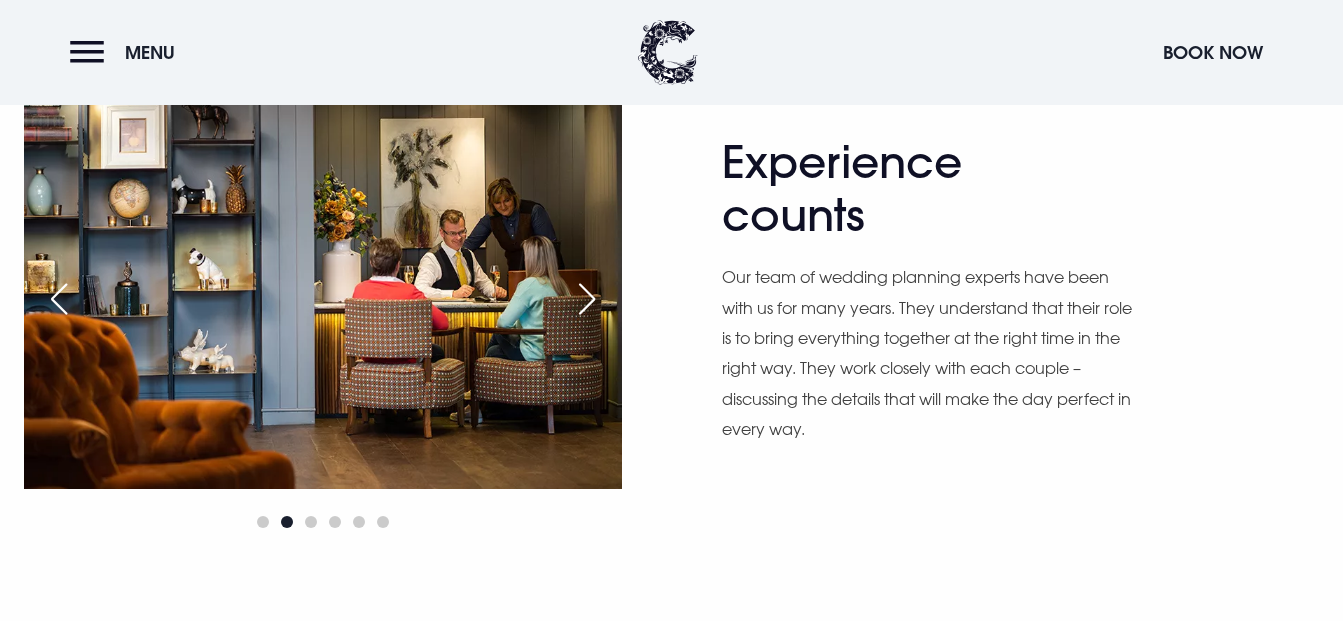 click at bounding box center (587, 299) 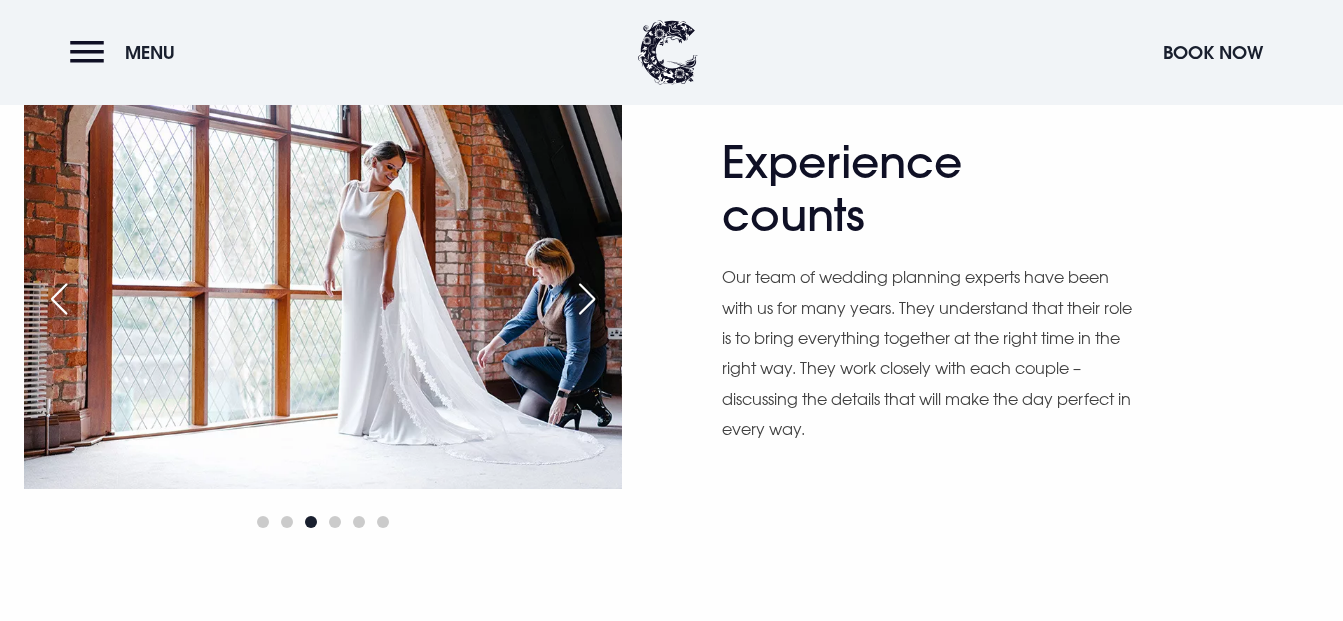 click at bounding box center [587, 299] 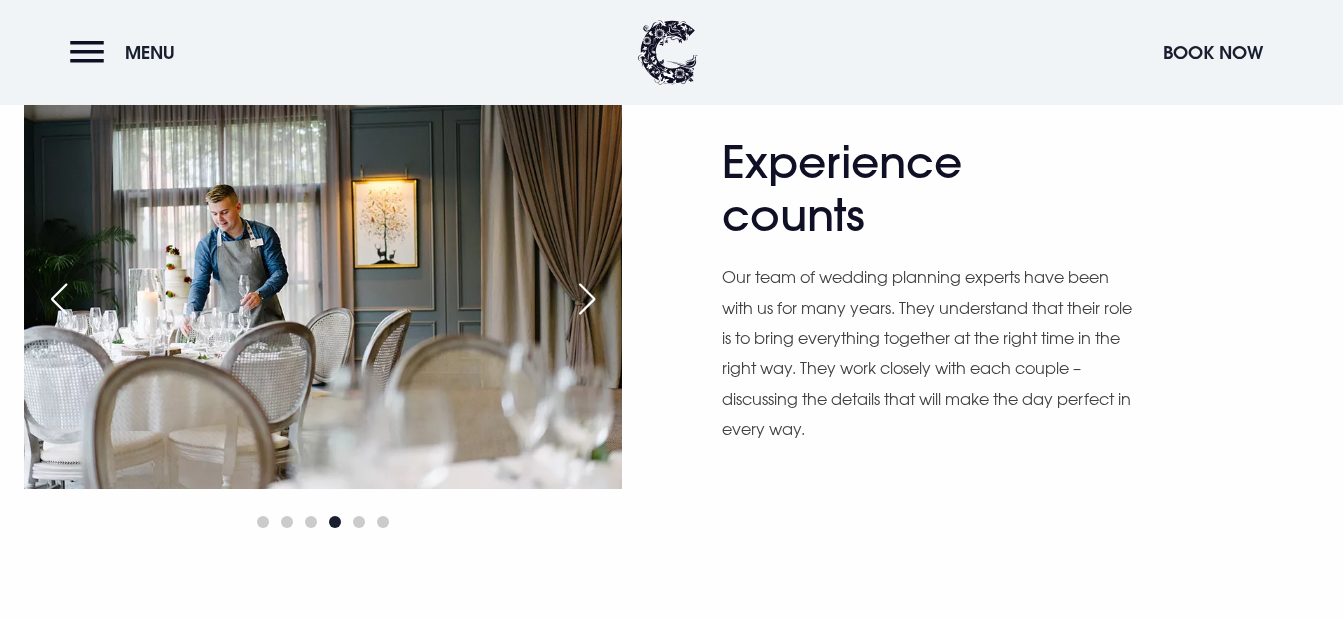 click at bounding box center [587, 299] 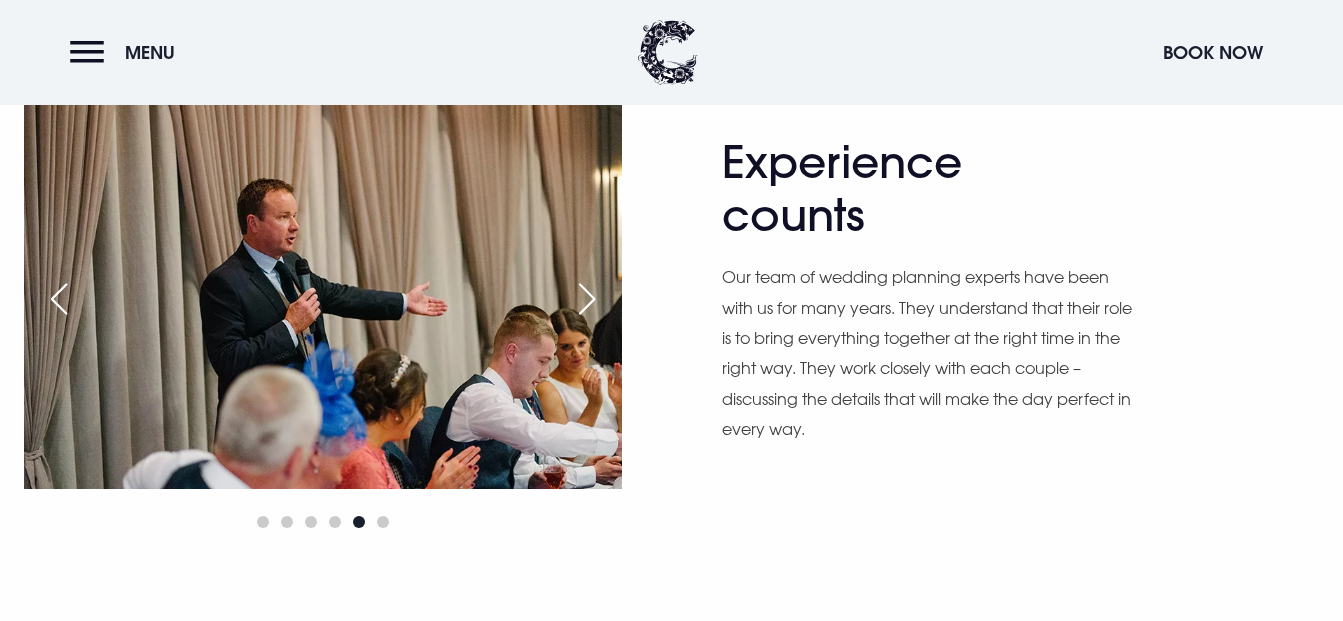 click at bounding box center [587, 299] 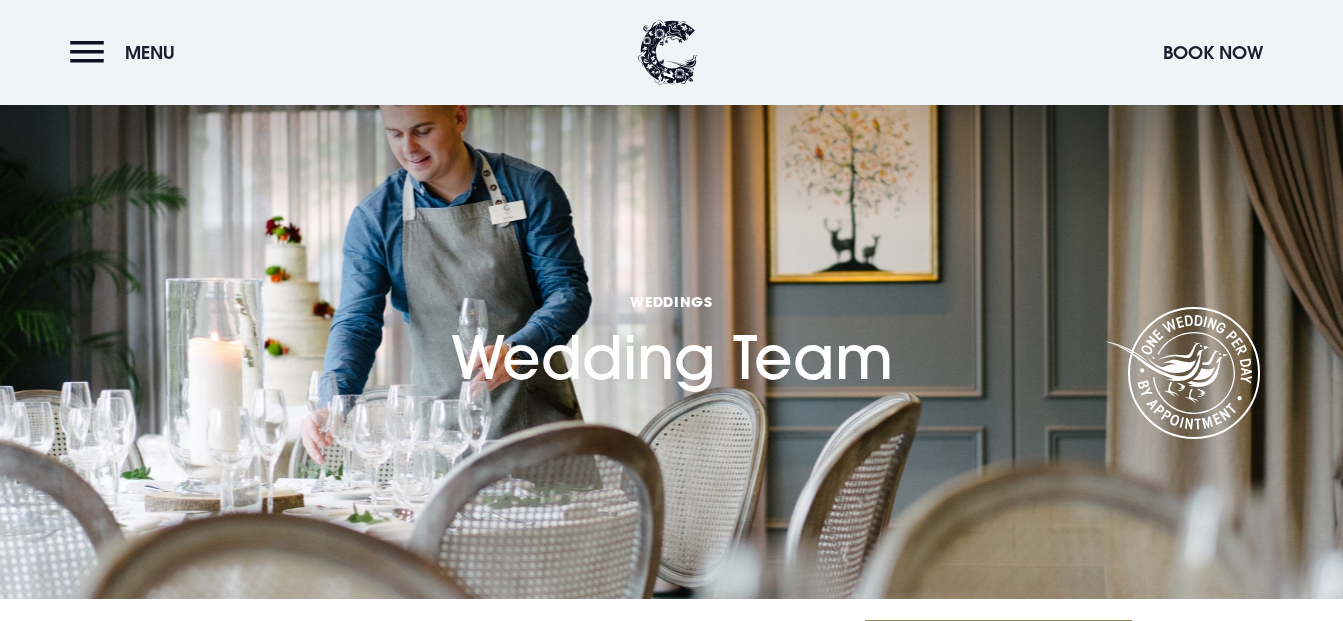 scroll, scrollTop: 0, scrollLeft: 0, axis: both 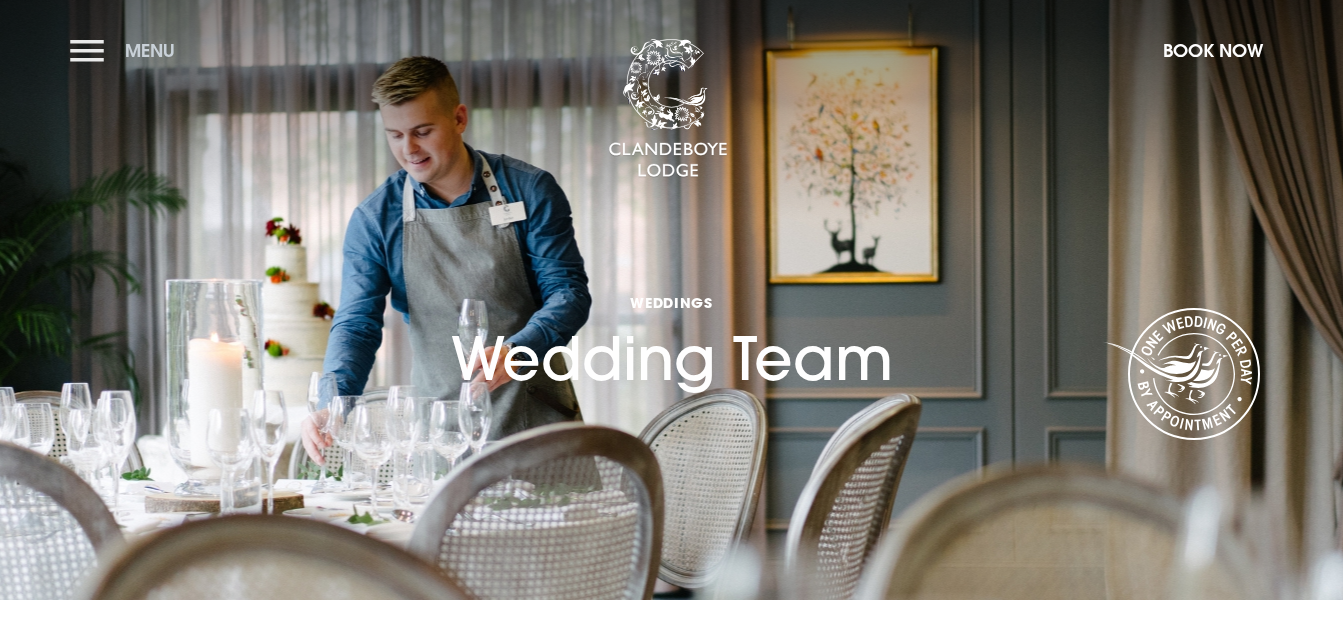 click on "Menu" at bounding box center (127, 50) 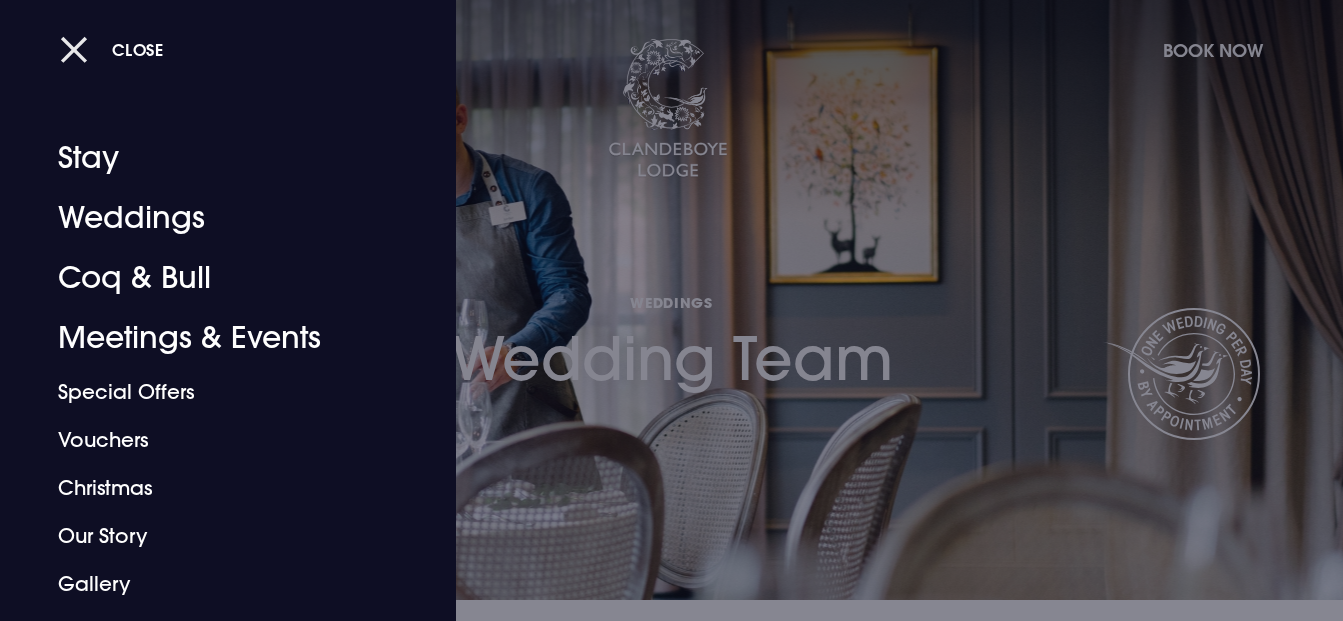 click on "Close" at bounding box center (138, 49) 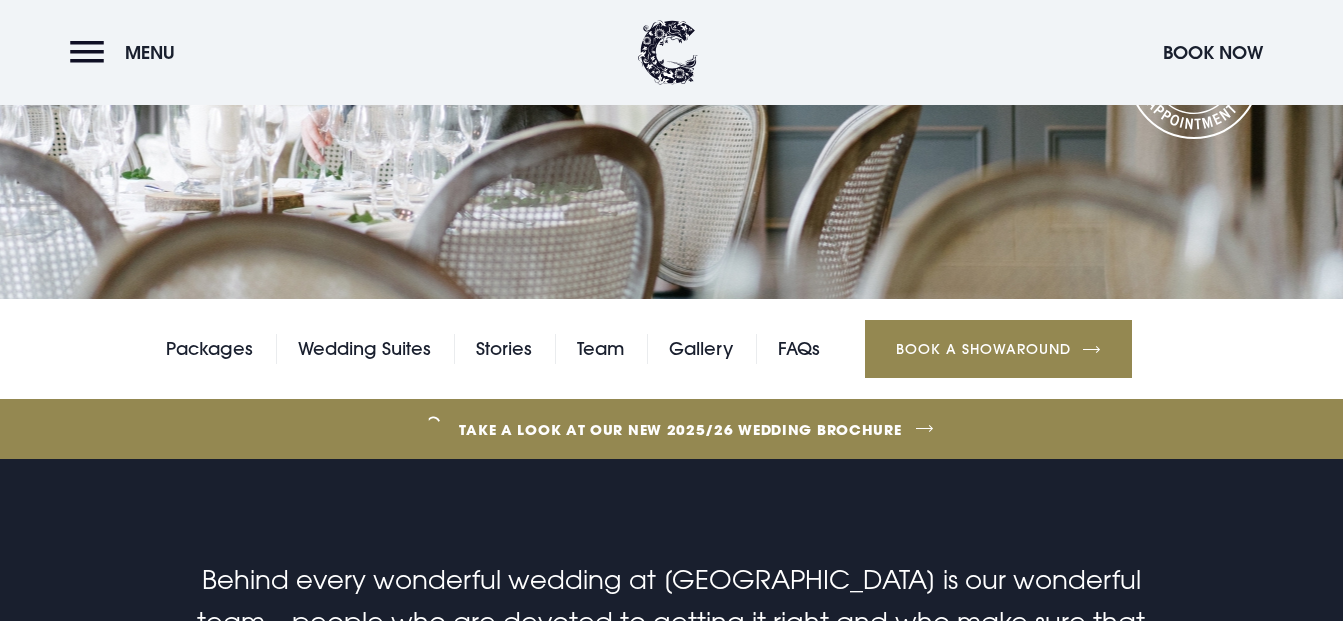 scroll, scrollTop: 300, scrollLeft: 0, axis: vertical 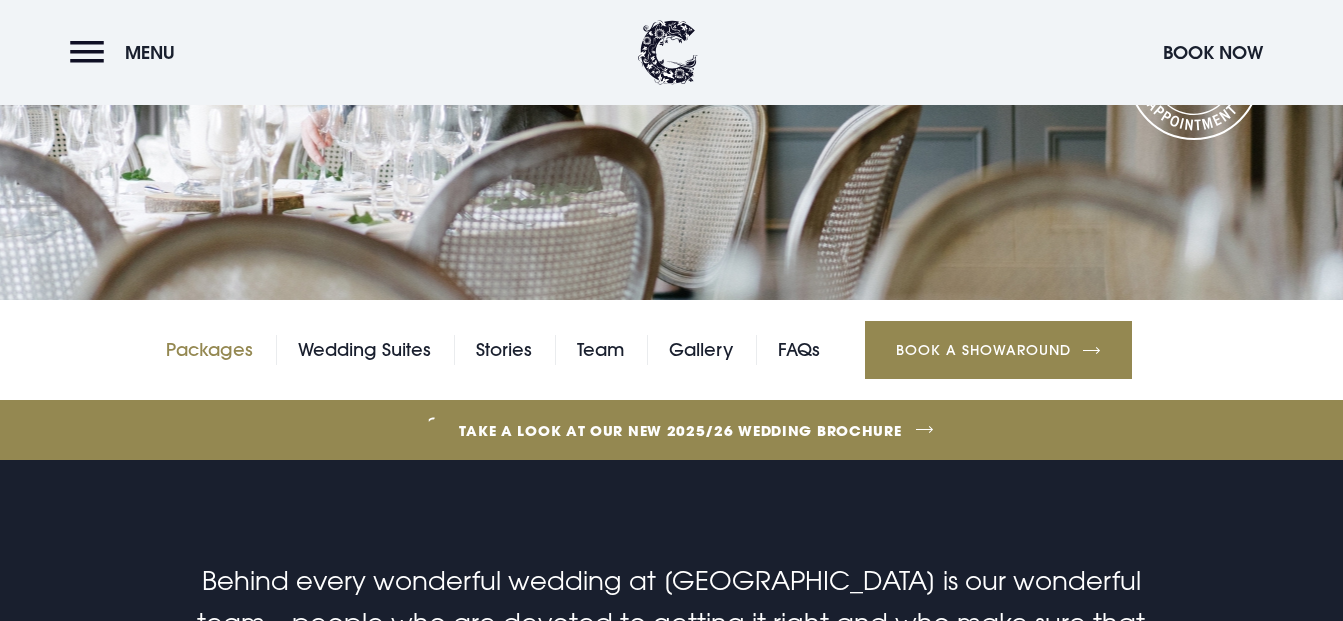 click on "Packages" at bounding box center [209, 350] 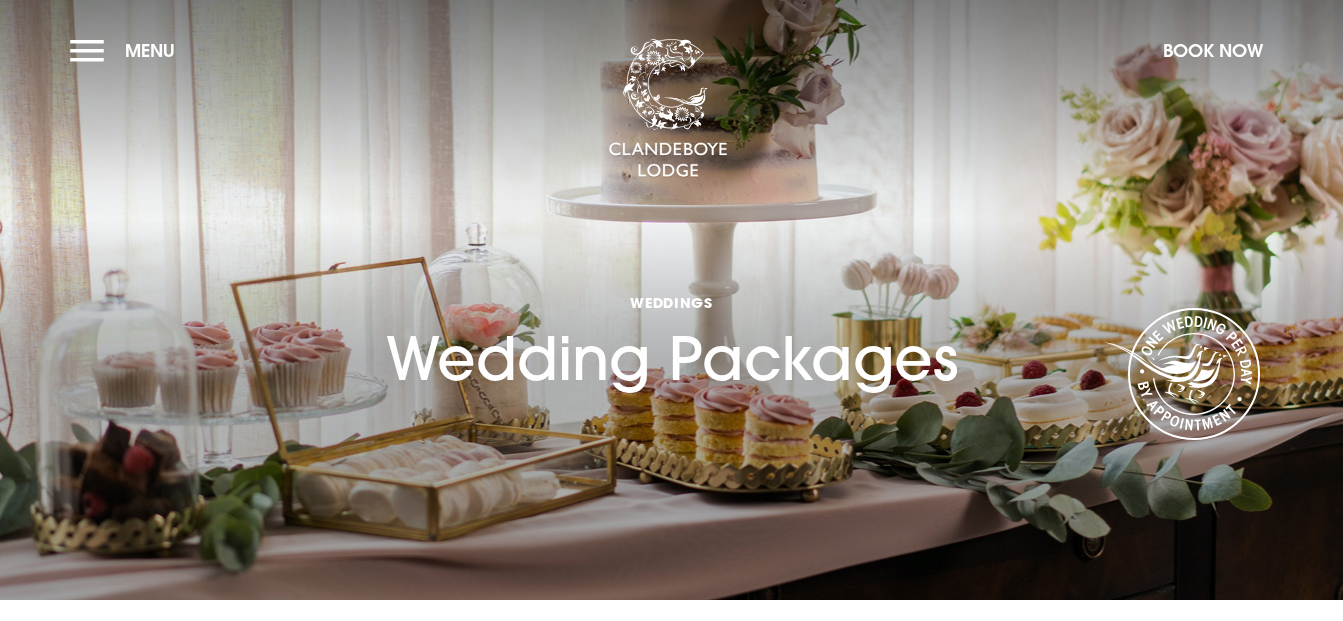 scroll, scrollTop: 0, scrollLeft: 0, axis: both 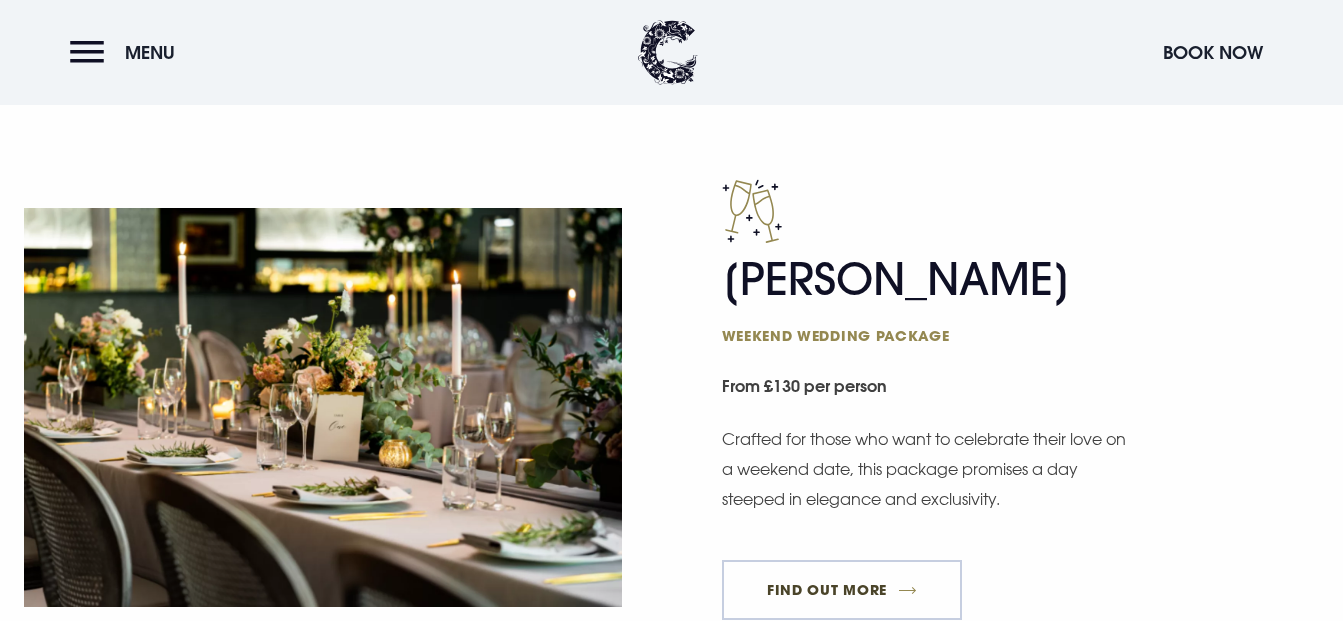 click on "FIND OUT MORE" at bounding box center (842, 590) 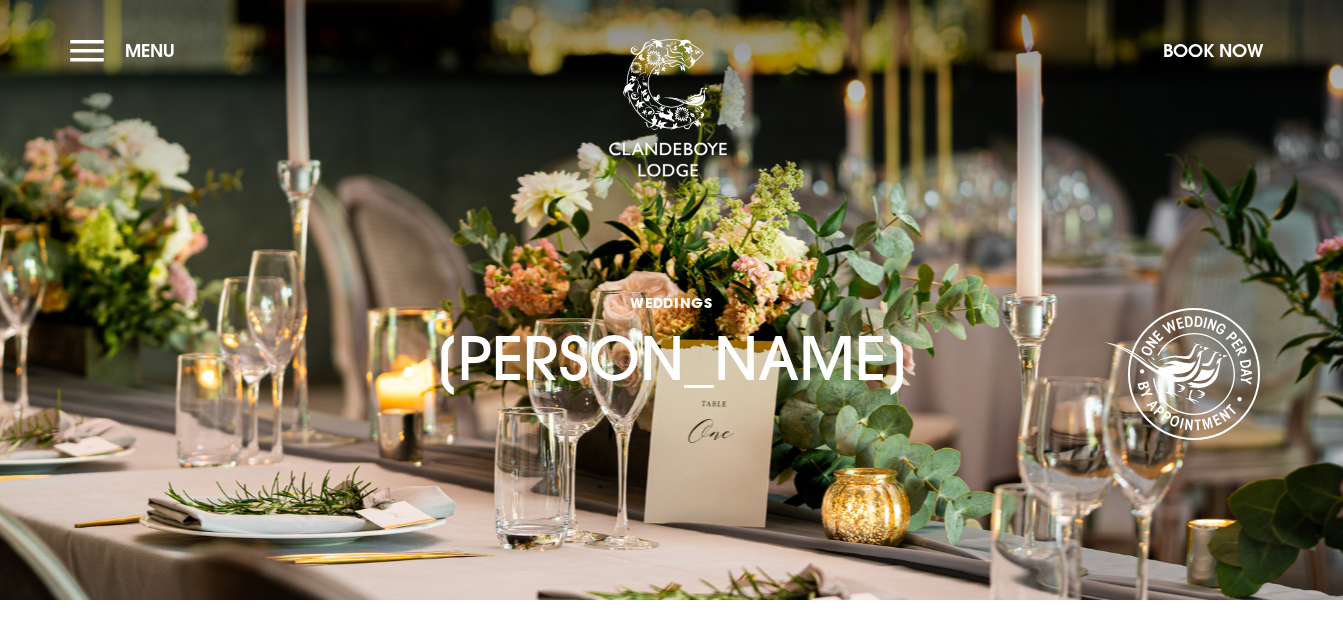 scroll, scrollTop: 0, scrollLeft: 0, axis: both 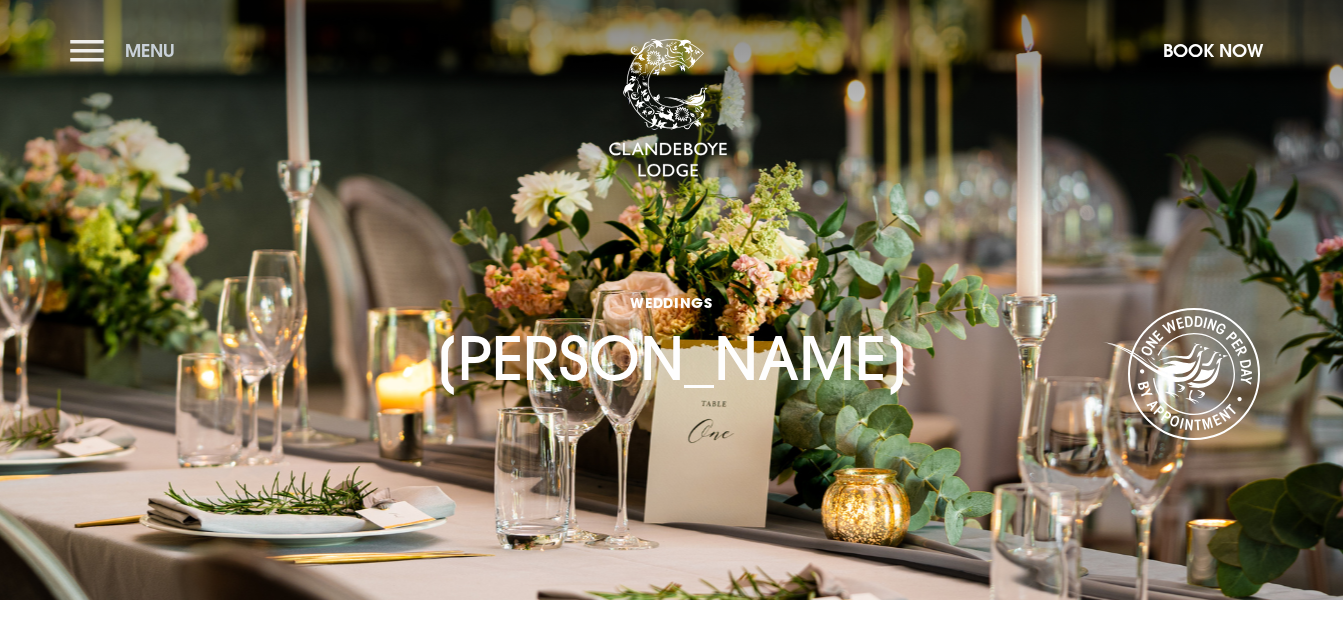 click on "Menu" at bounding box center [127, 50] 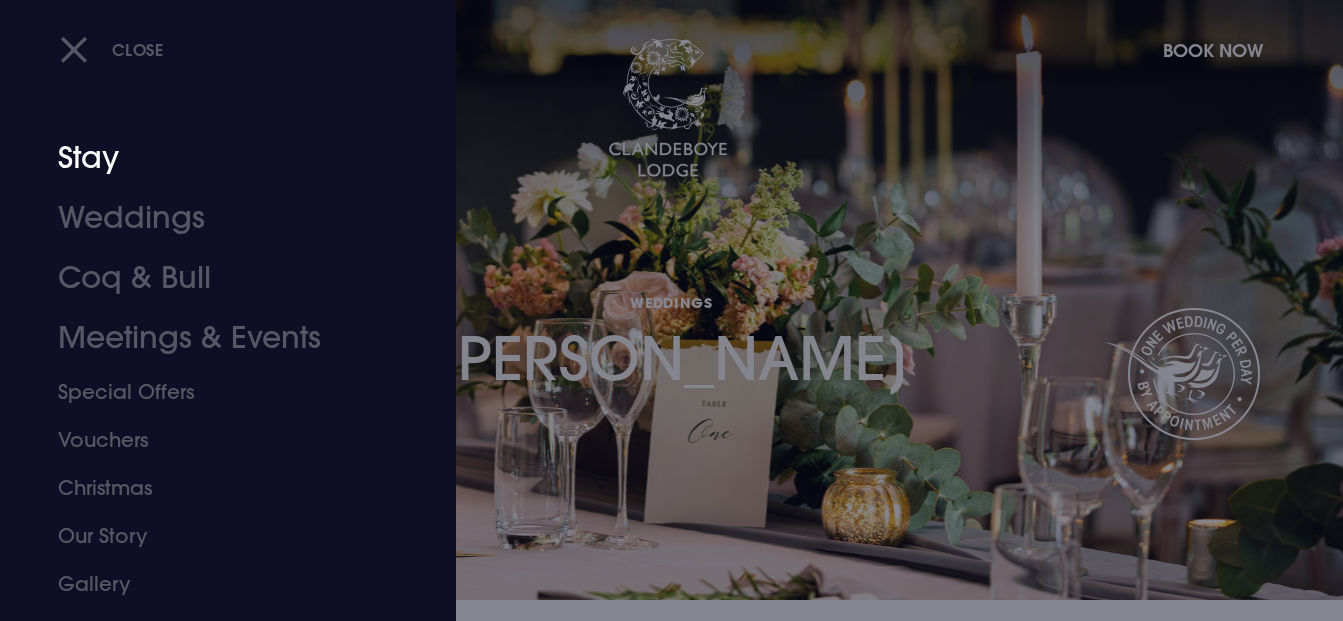 click on "Stay" at bounding box center (214, 158) 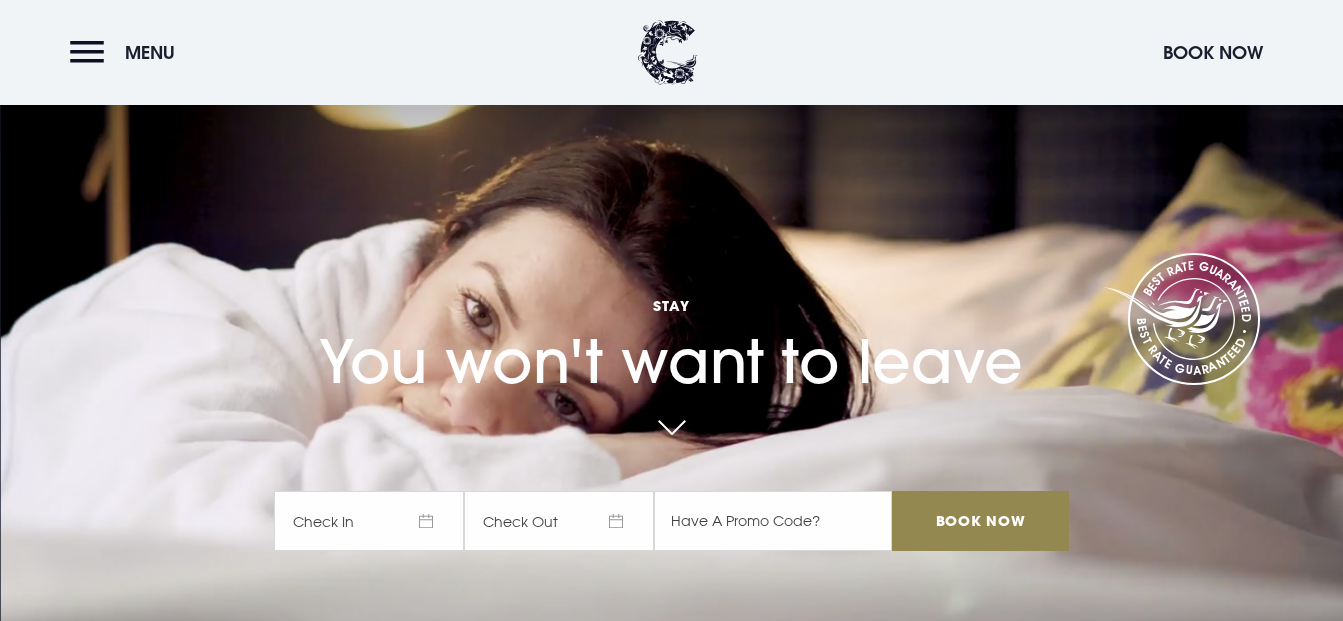 scroll, scrollTop: 400, scrollLeft: 0, axis: vertical 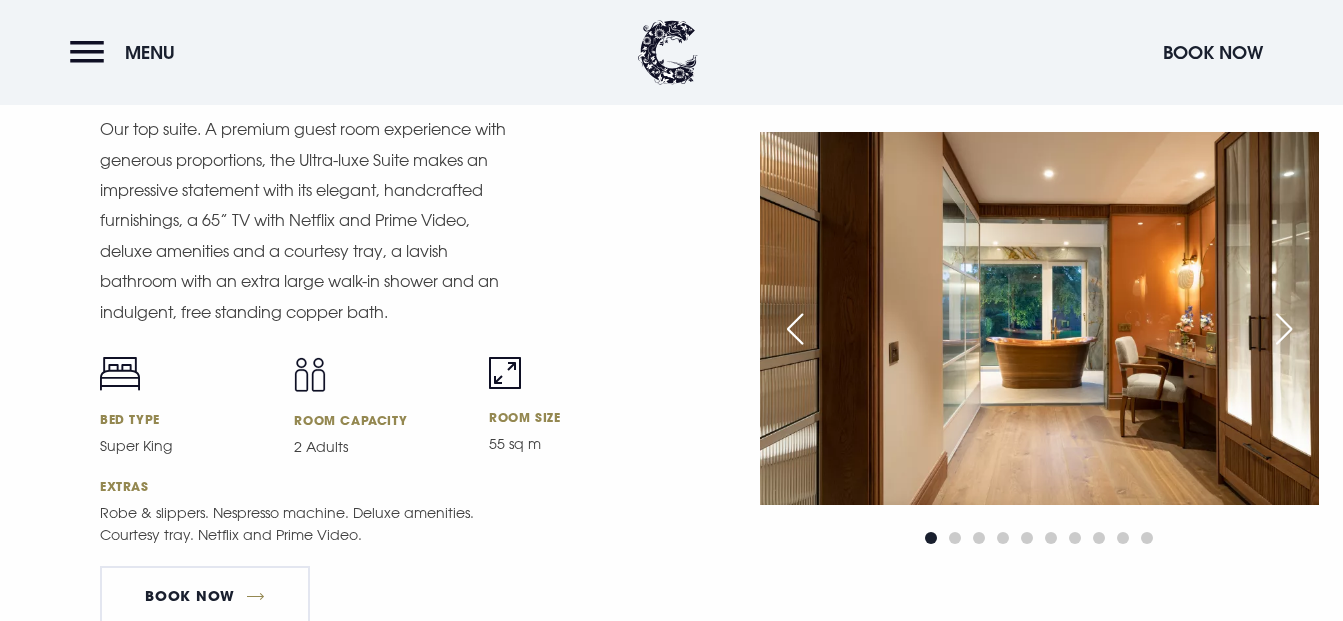 click at bounding box center (1284, 329) 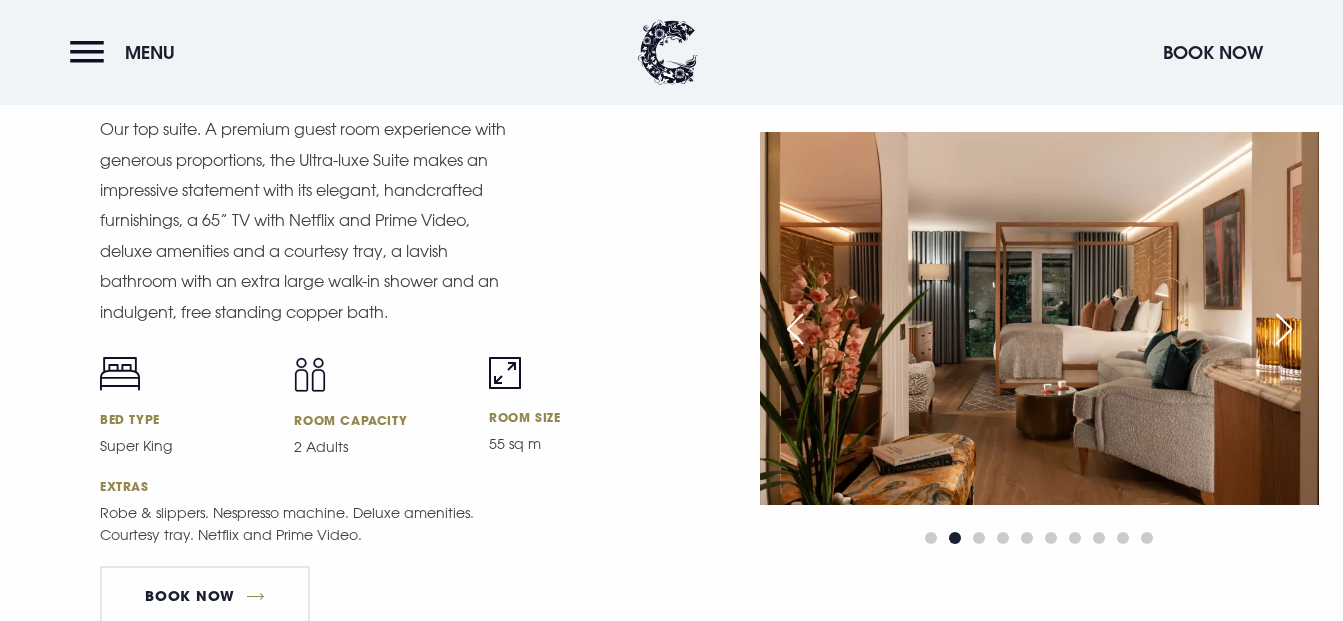 click at bounding box center [1284, 329] 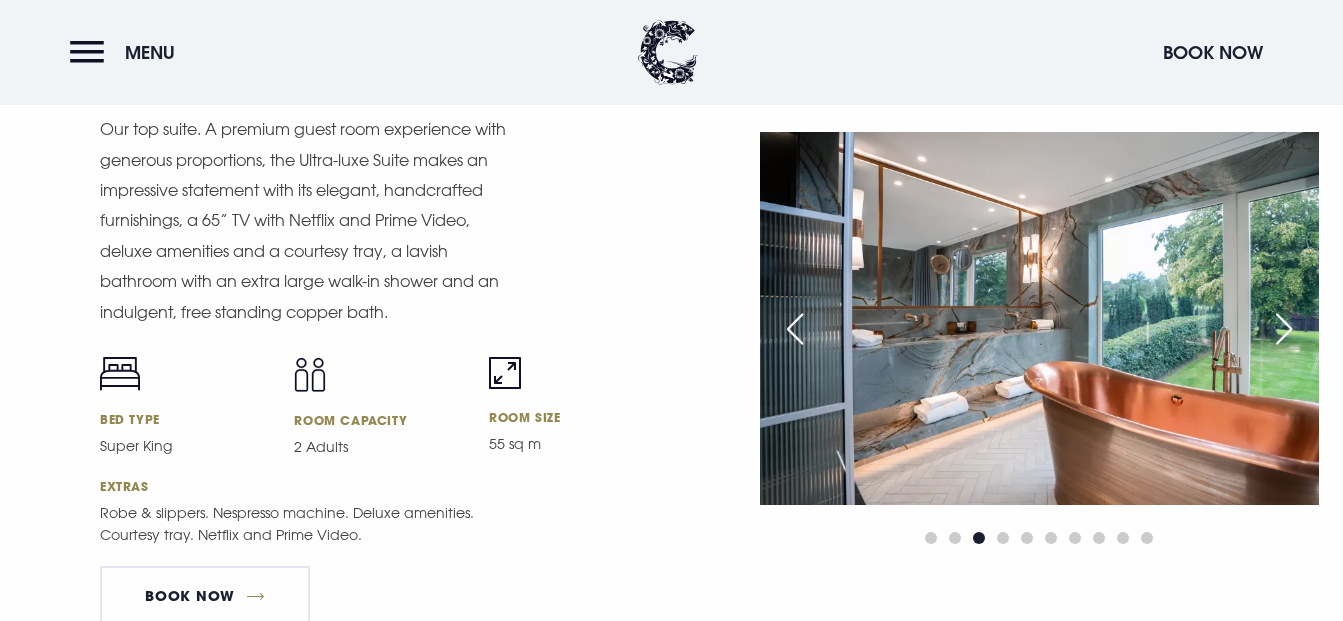 click at bounding box center (1284, 329) 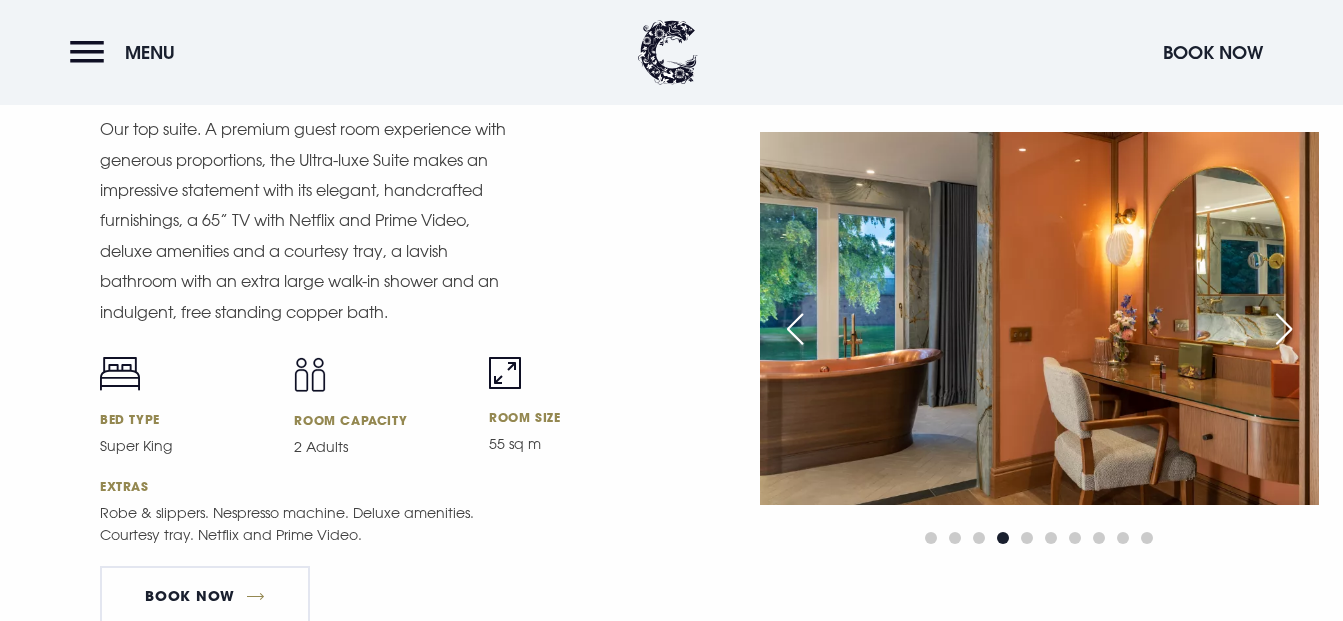 click at bounding box center (1284, 329) 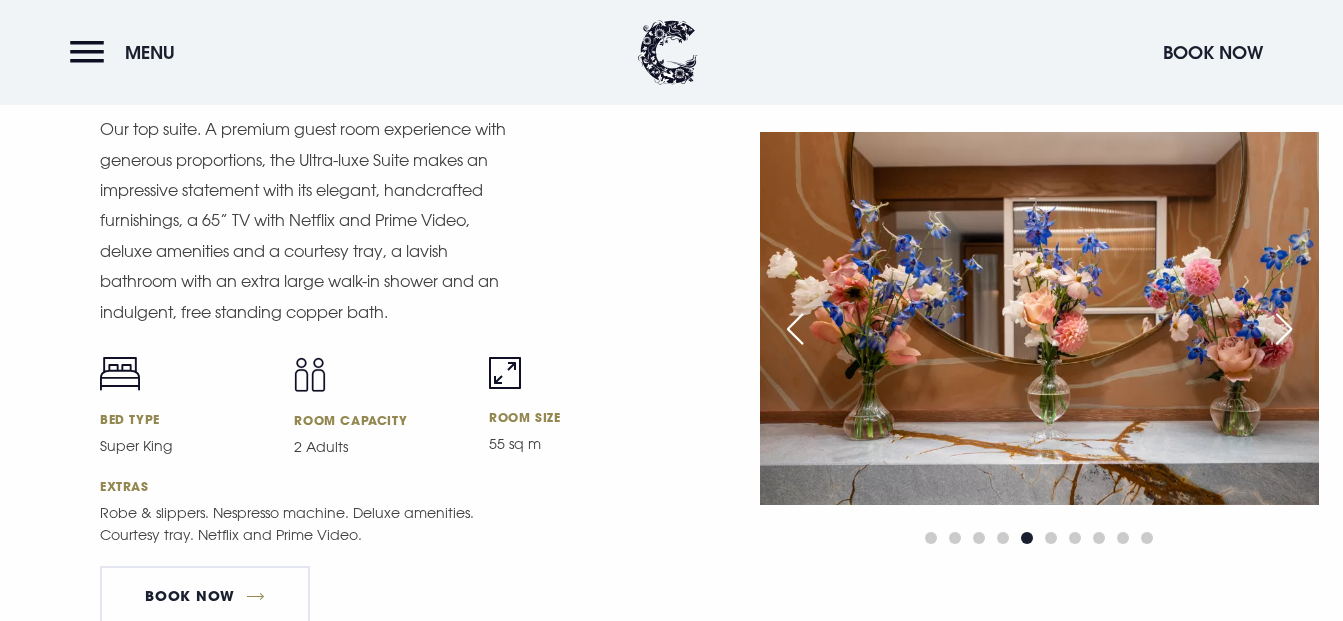 click at bounding box center (1284, 329) 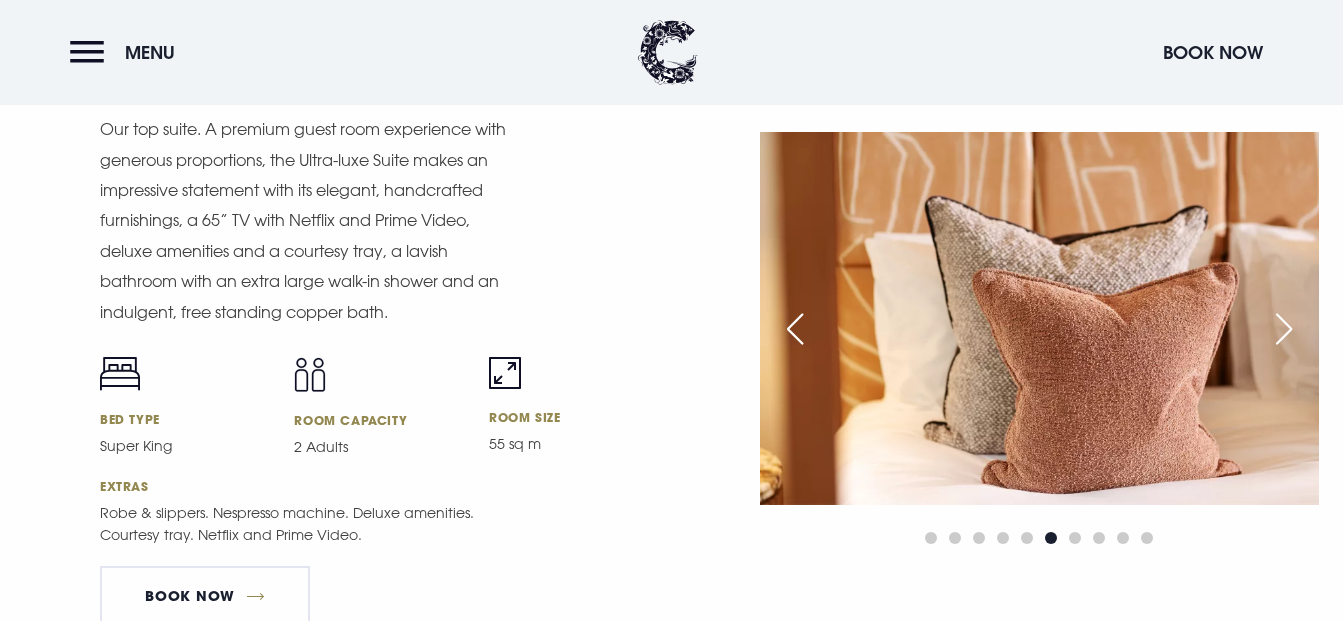 click at bounding box center [1284, 329] 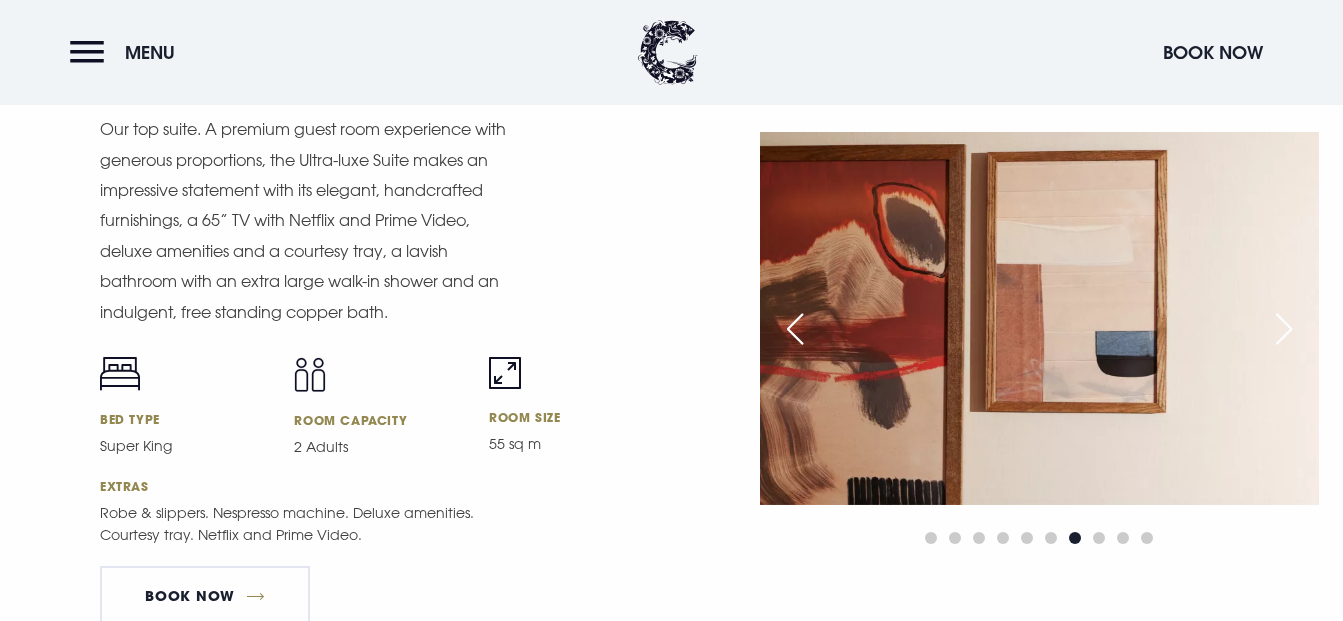 click at bounding box center (1284, 329) 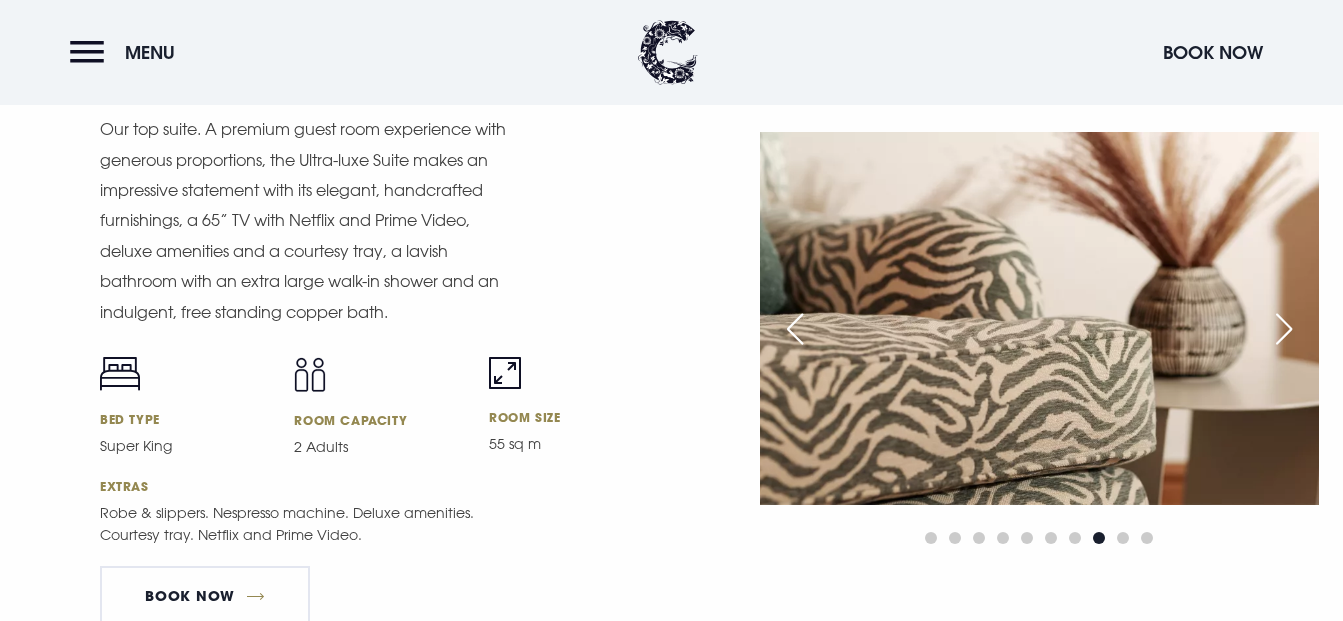 click at bounding box center [1284, 329] 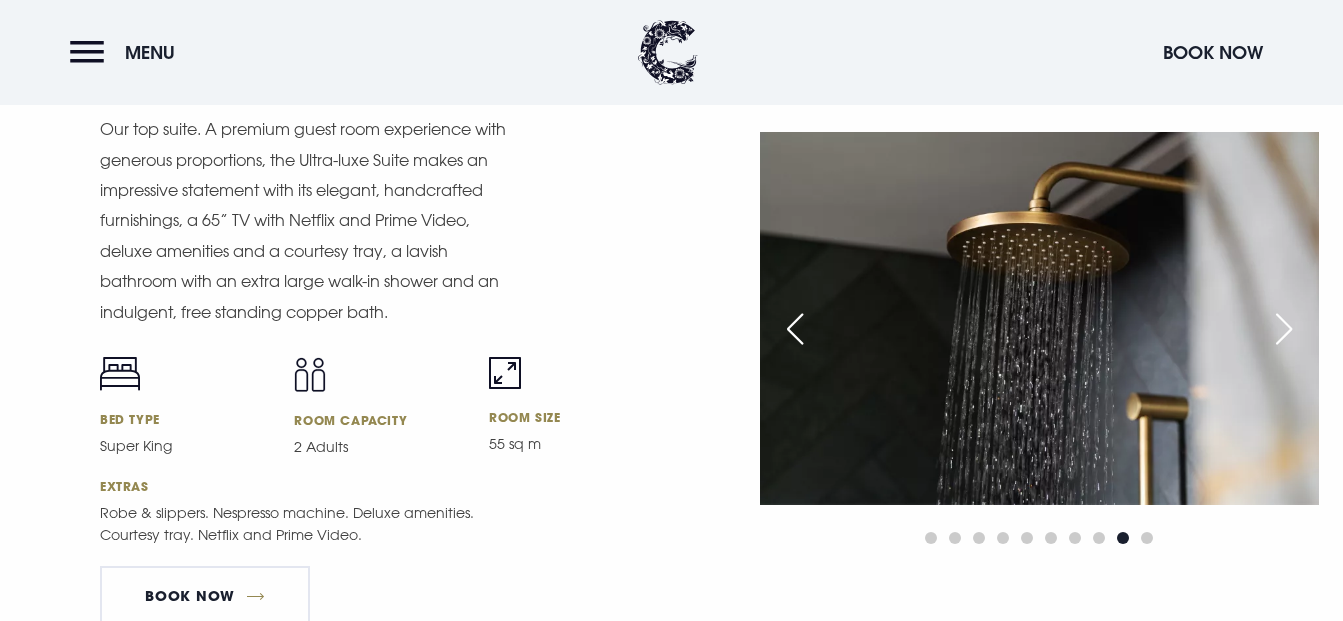 click at bounding box center [1284, 329] 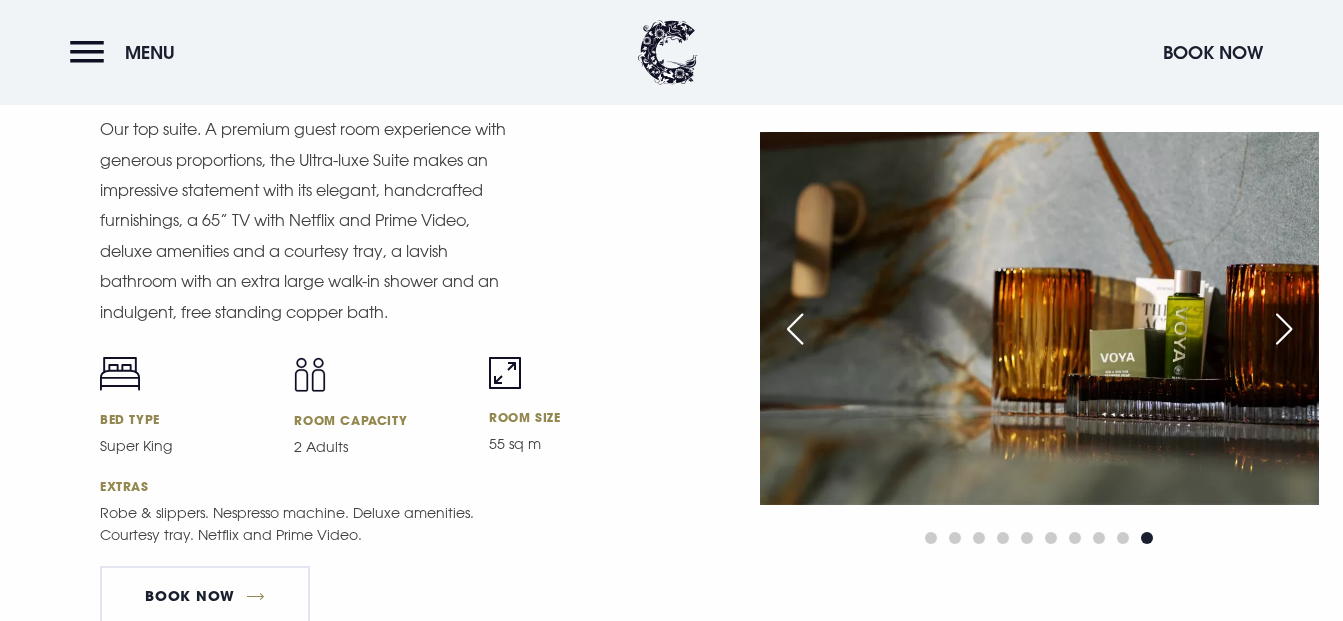 click at bounding box center [1284, 329] 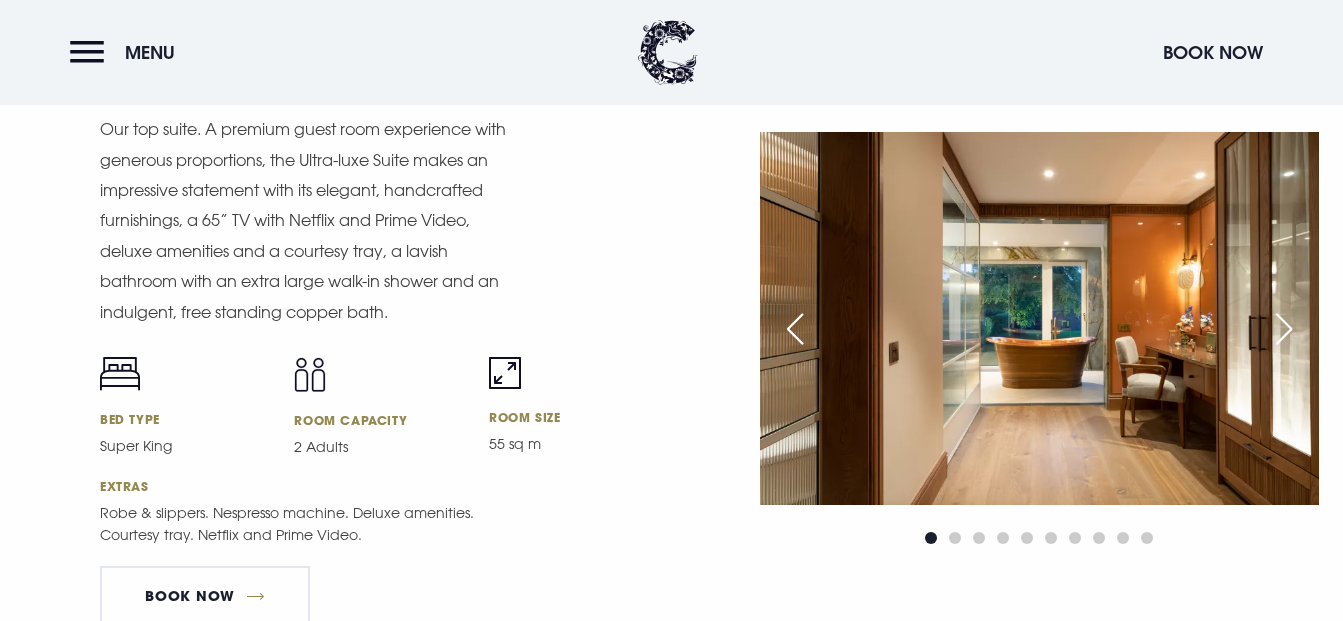 click at bounding box center [1284, 329] 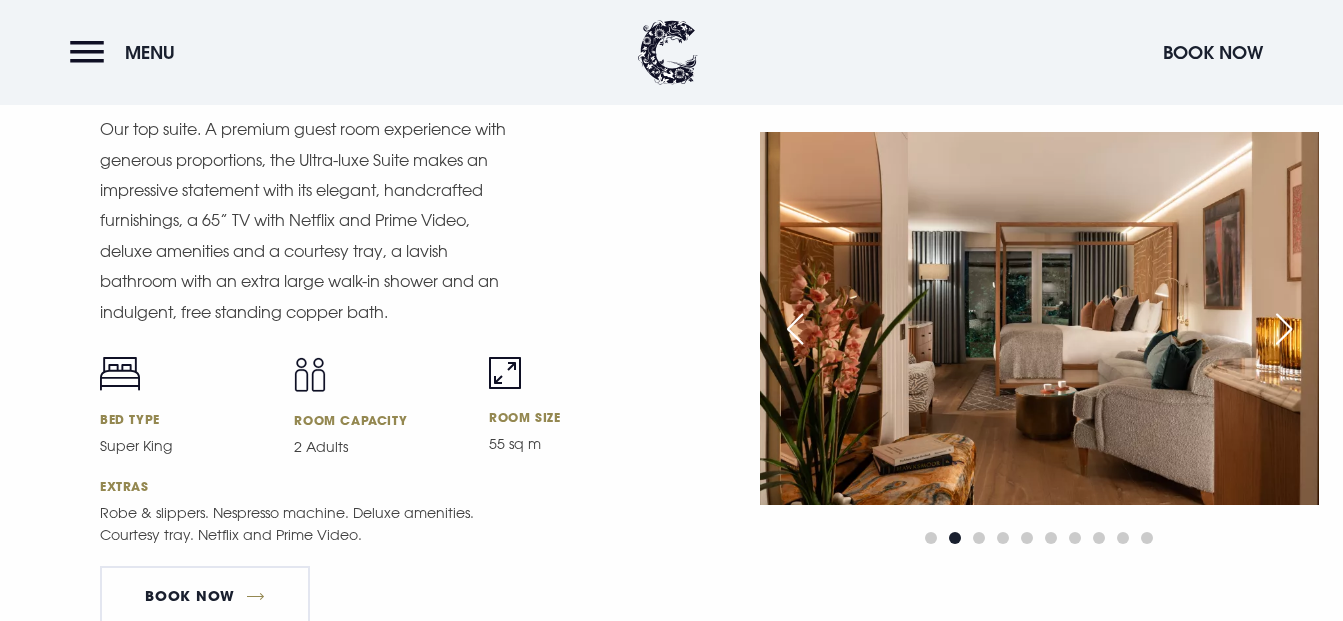 click at bounding box center [1284, 329] 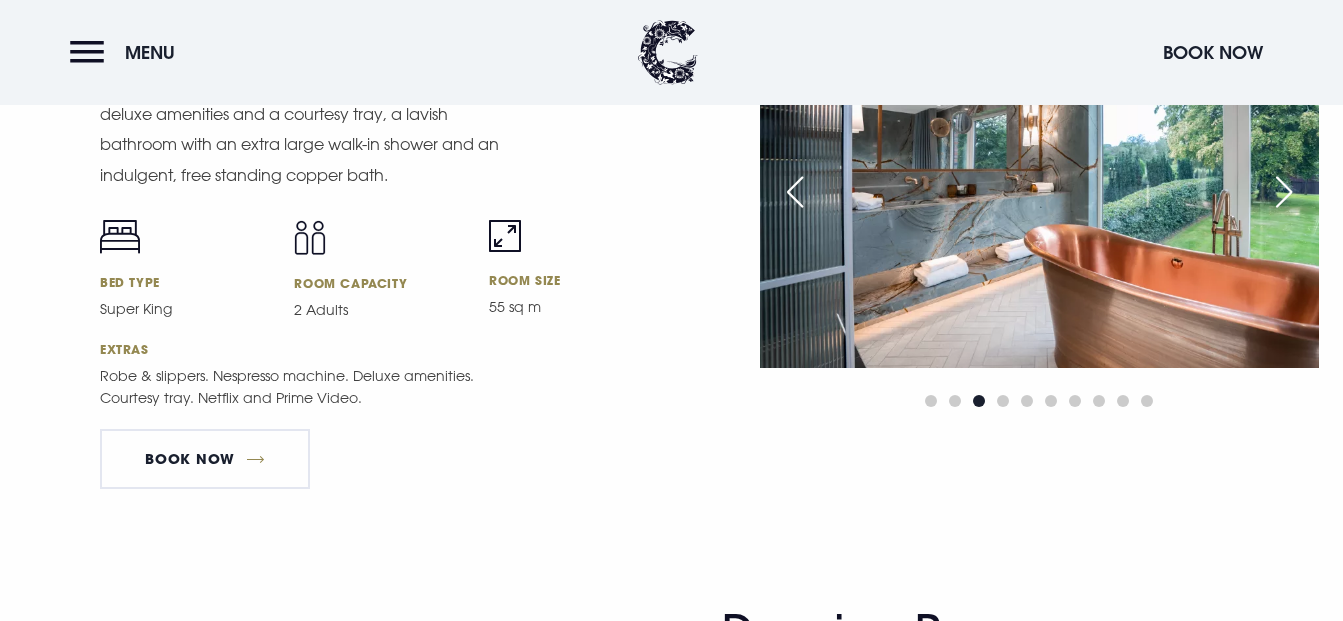 scroll, scrollTop: 2700, scrollLeft: 0, axis: vertical 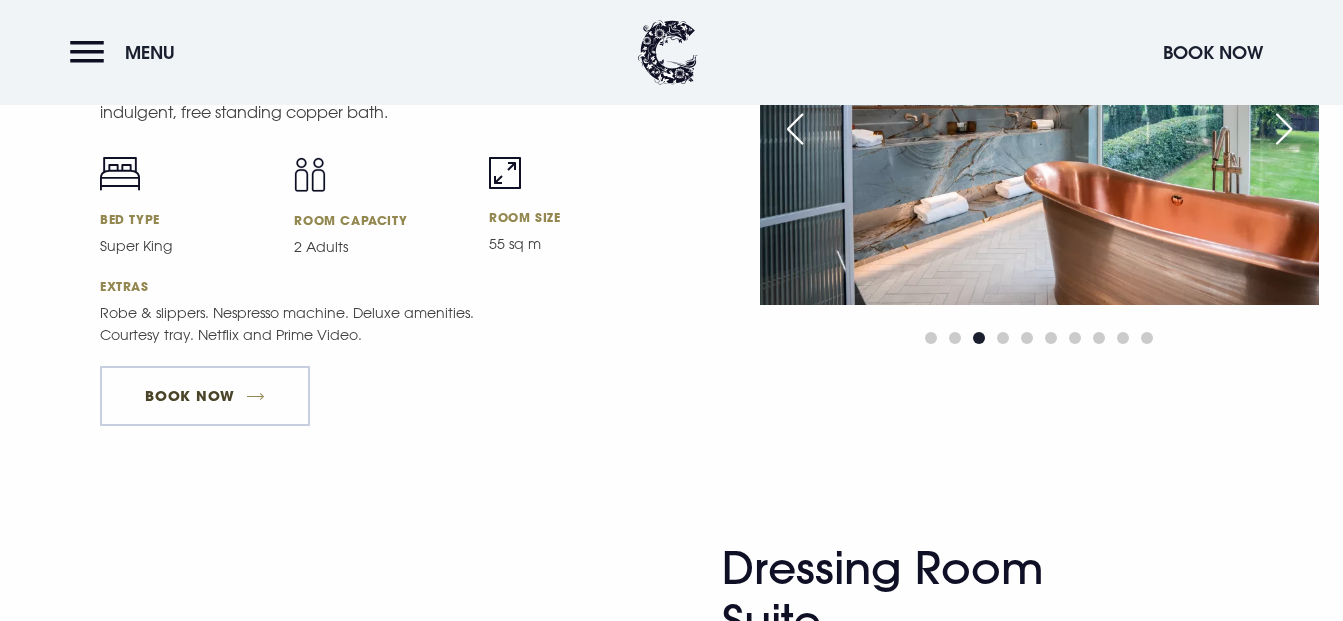 click on "Book Now" at bounding box center (205, 396) 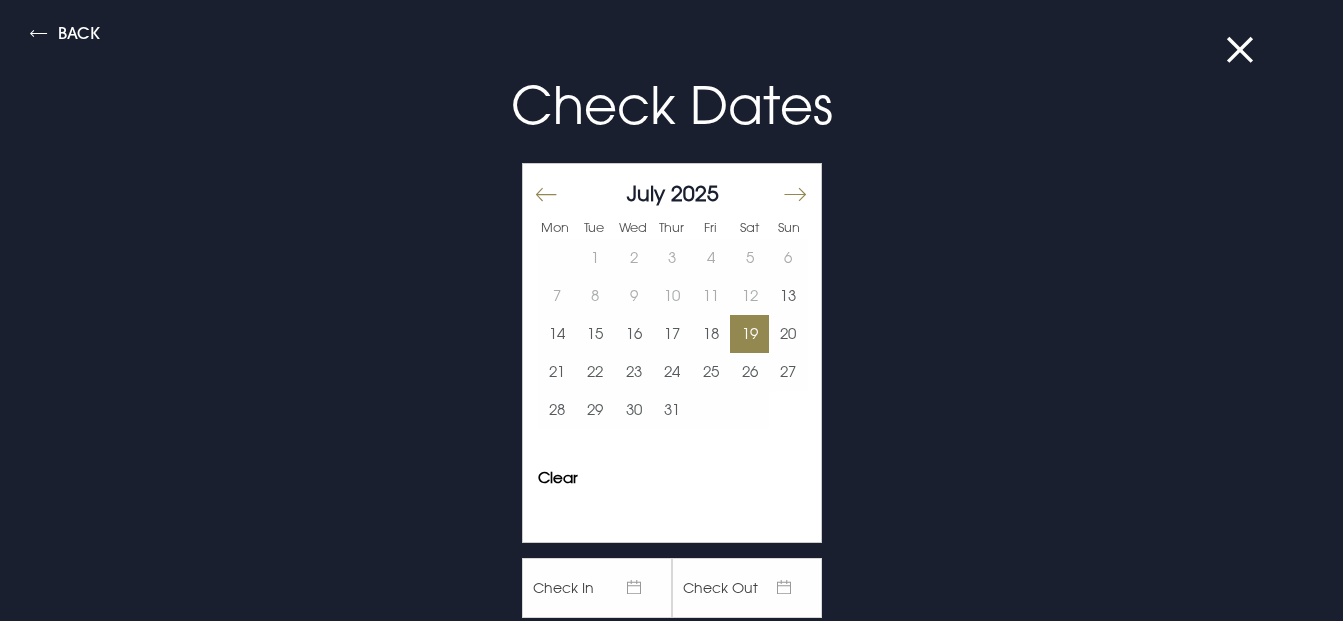 click on "19" at bounding box center [749, 334] 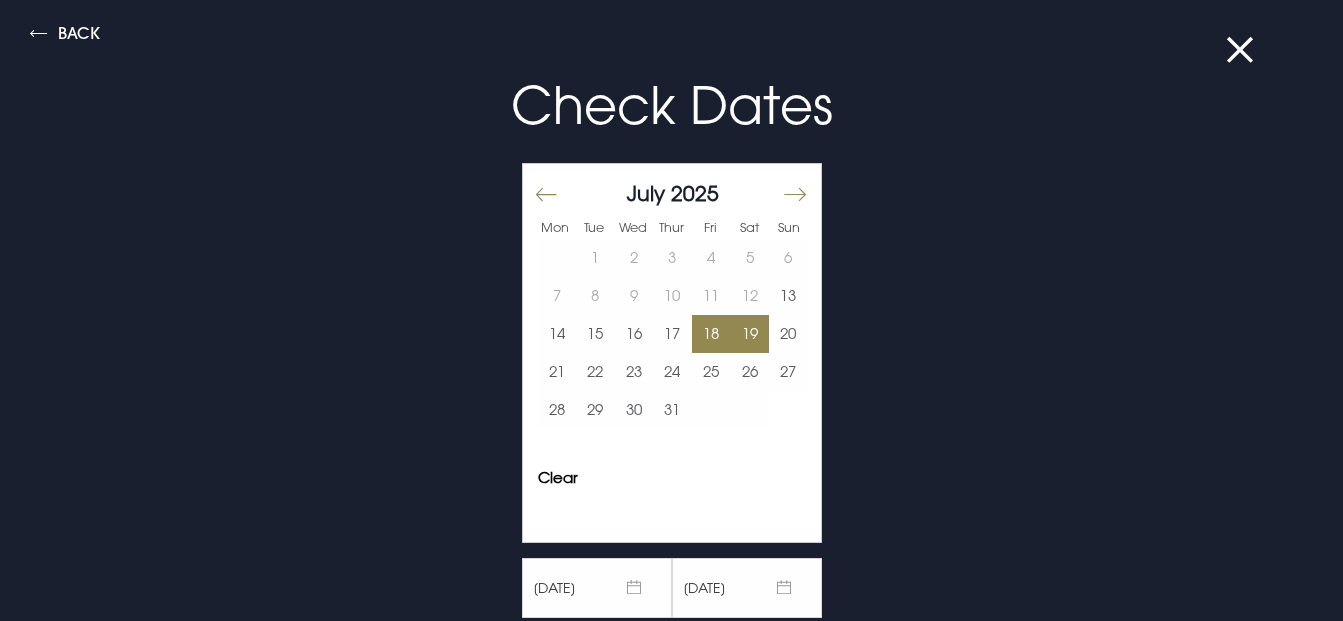 click on "18" at bounding box center [711, 334] 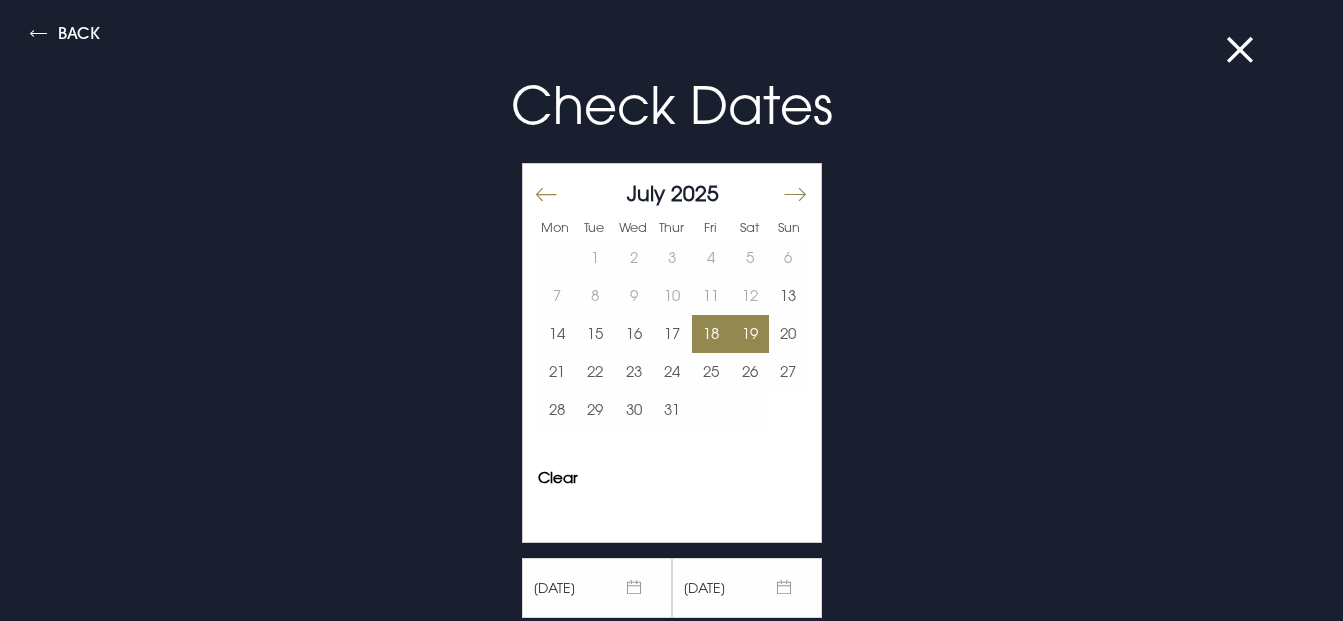click on "19" at bounding box center (749, 334) 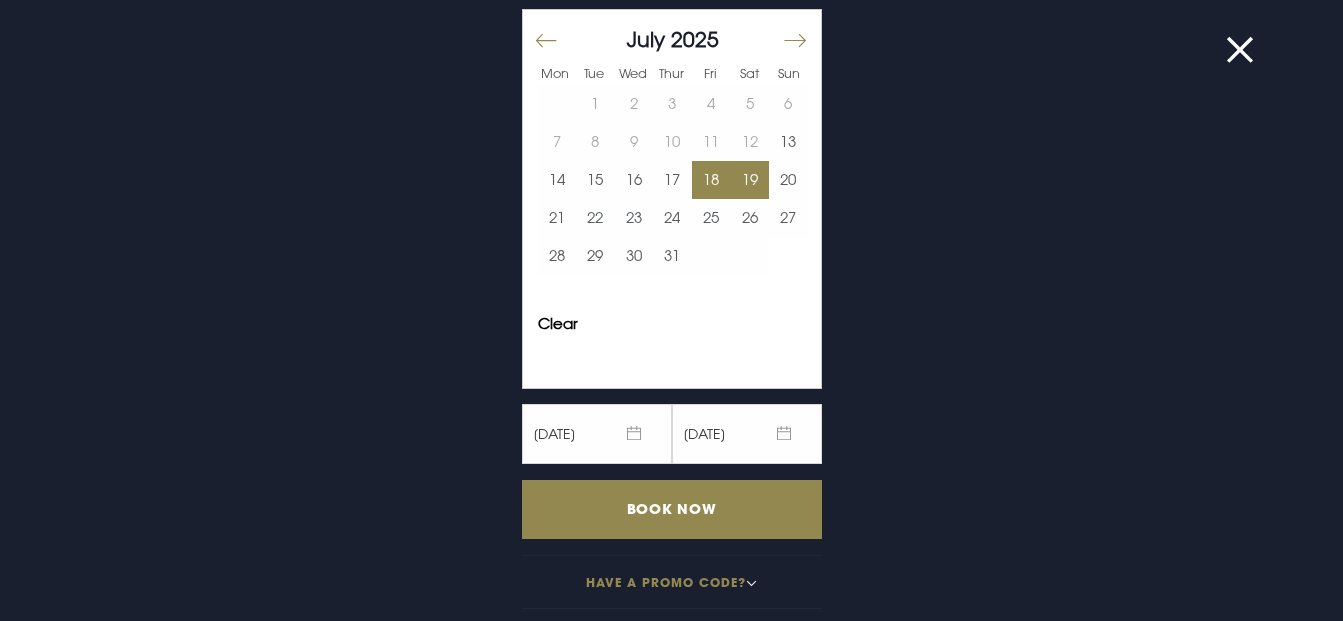 scroll, scrollTop: 162, scrollLeft: 0, axis: vertical 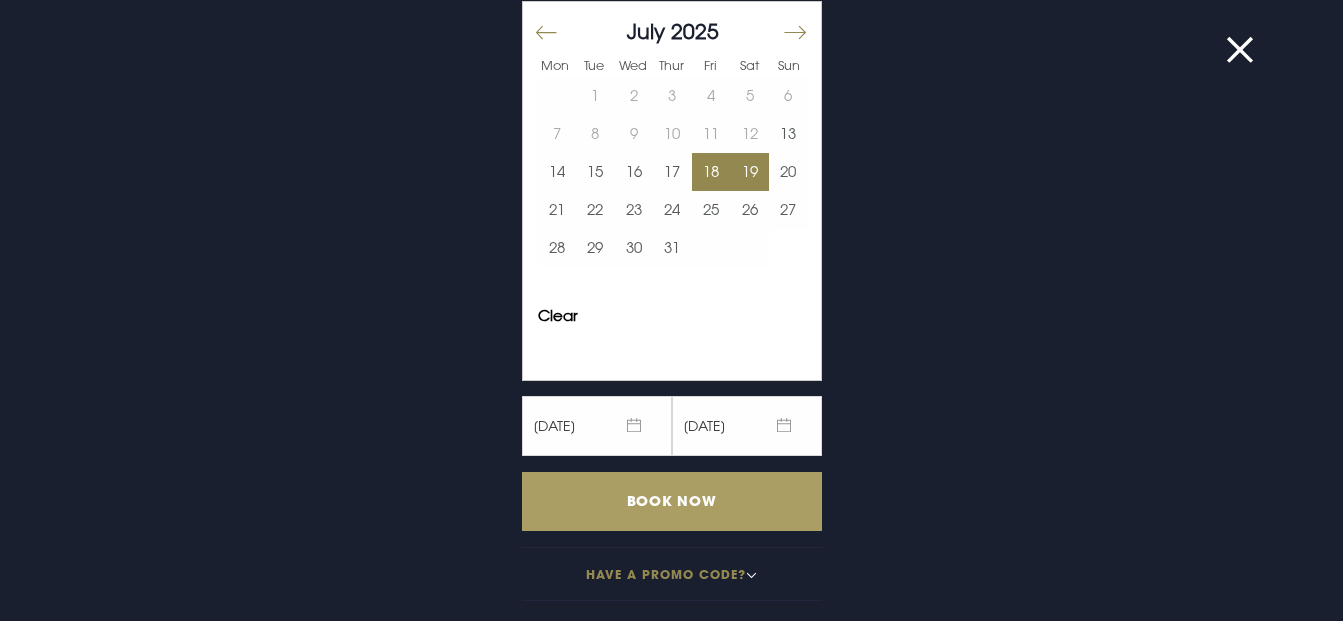 click on "Book Now" at bounding box center [672, 501] 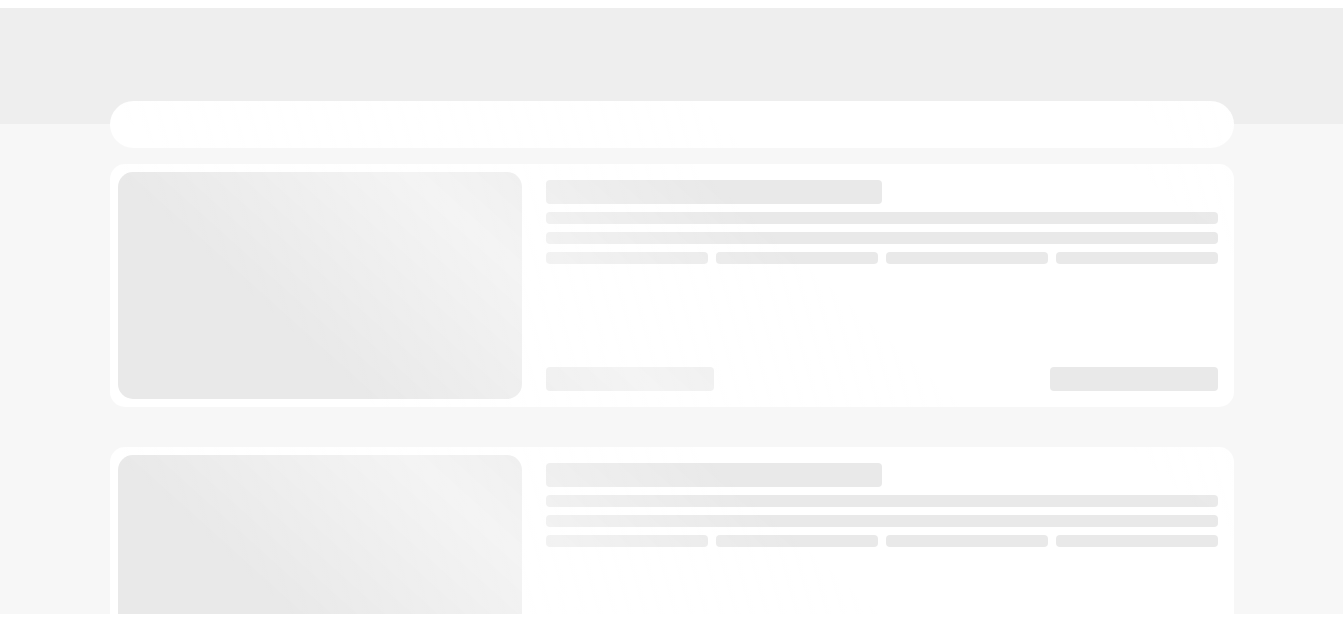 scroll, scrollTop: 0, scrollLeft: 0, axis: both 